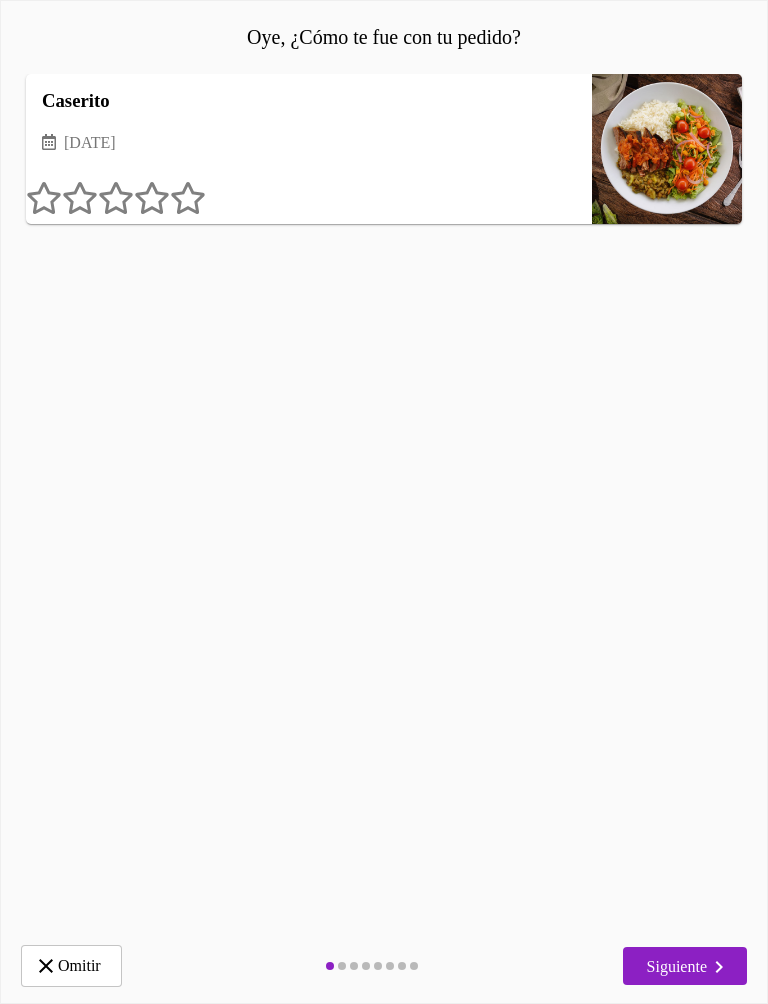 scroll, scrollTop: 0, scrollLeft: 0, axis: both 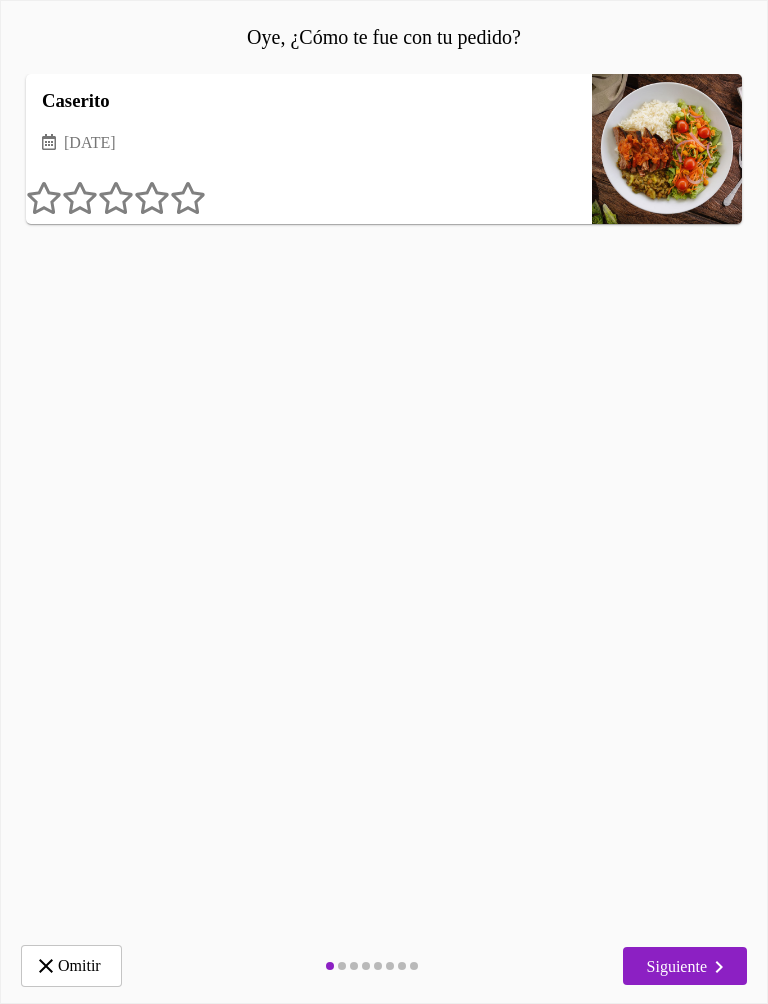 click on "Siguiente" at bounding box center (685, 967) 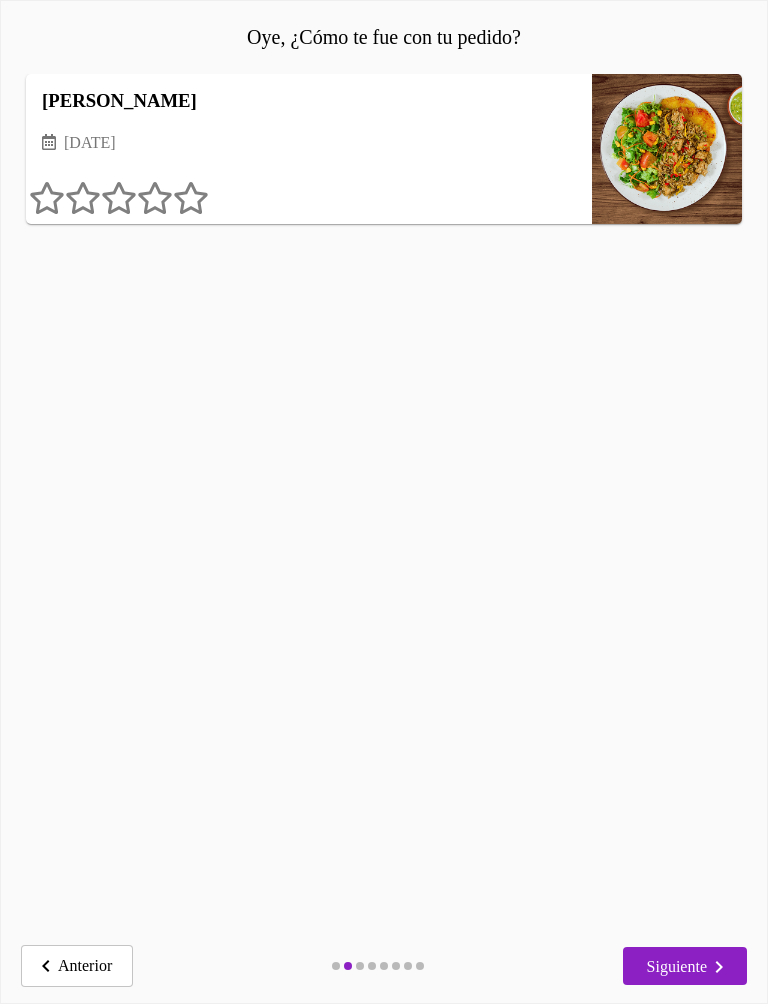 click on "Siguiente" at bounding box center (685, 966) 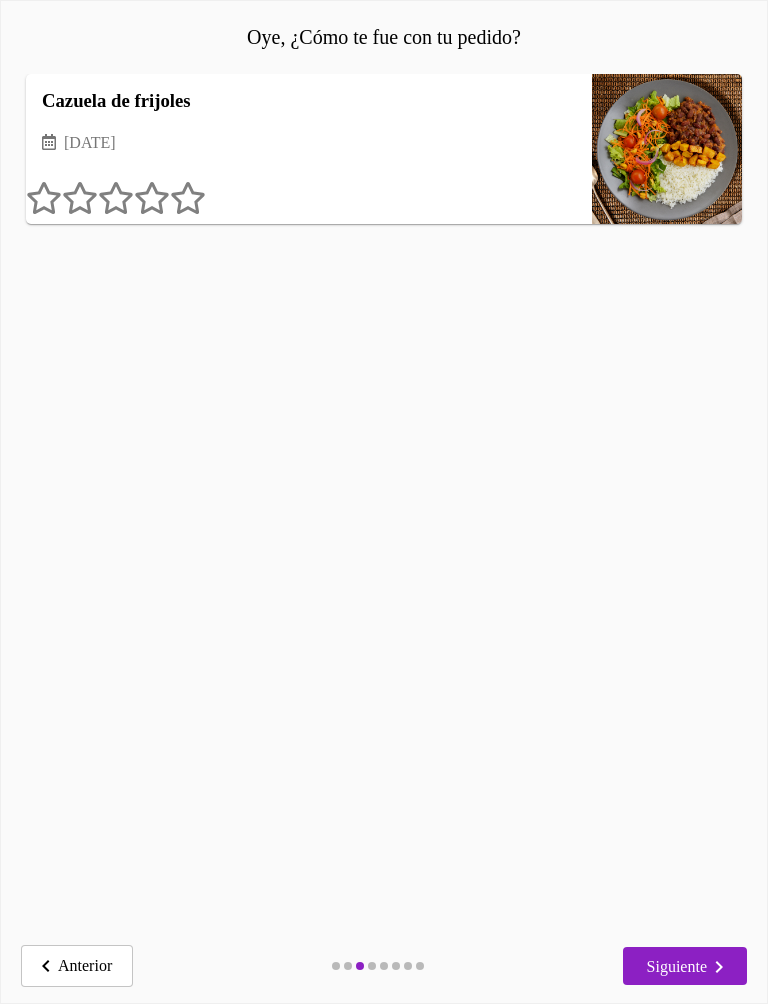 click on "Anterior       Siguiente" at bounding box center (384, 966) 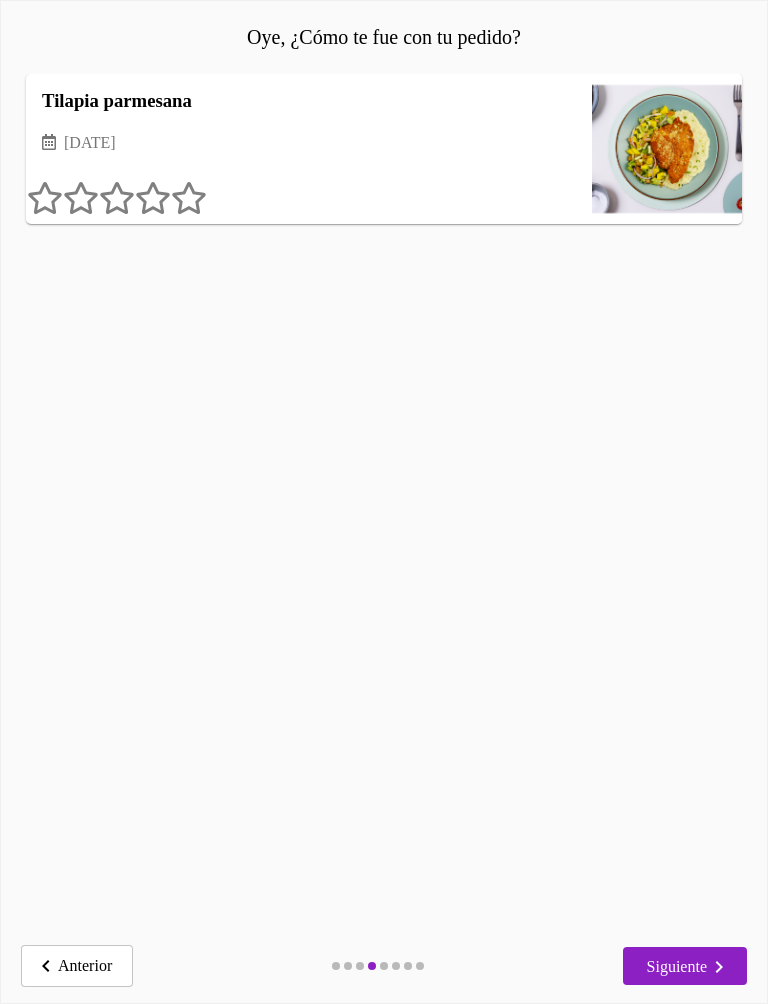 click on "Siguiente" at bounding box center (685, 967) 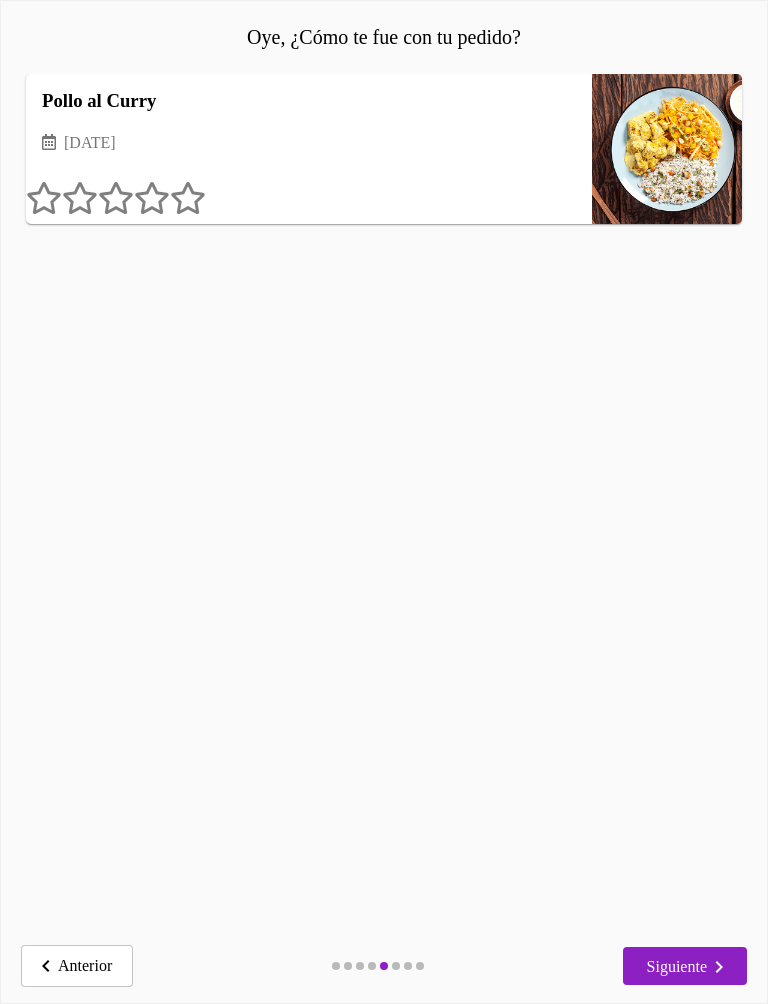 click on "Siguiente" at bounding box center [685, 966] 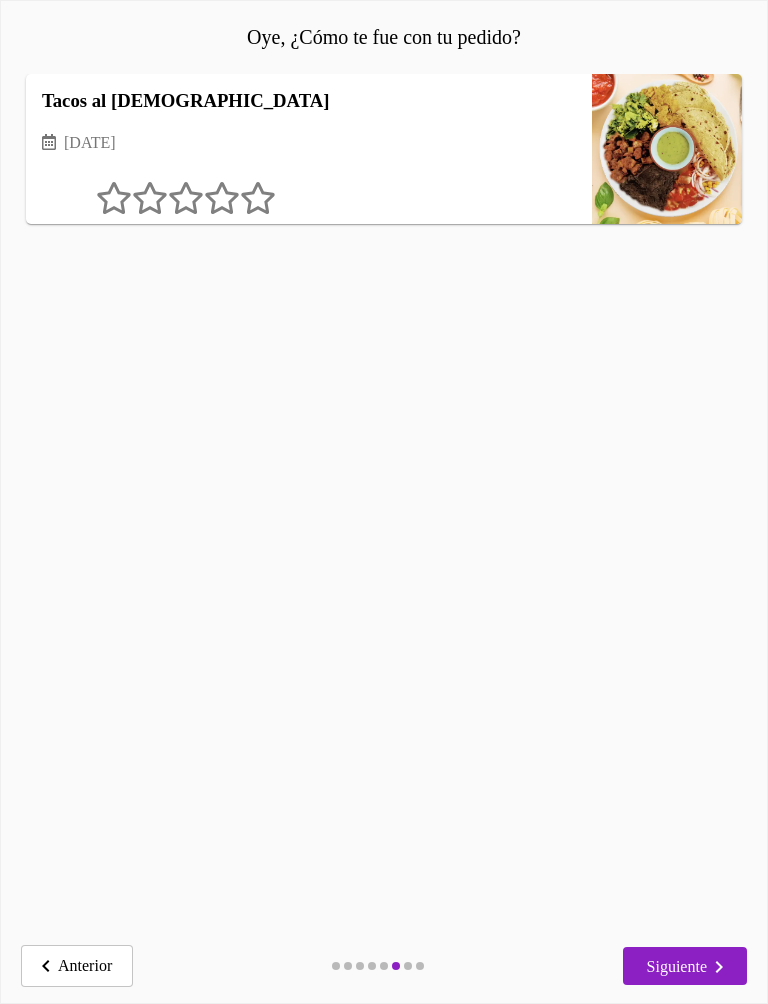 click on "Siguiente" at bounding box center [685, 966] 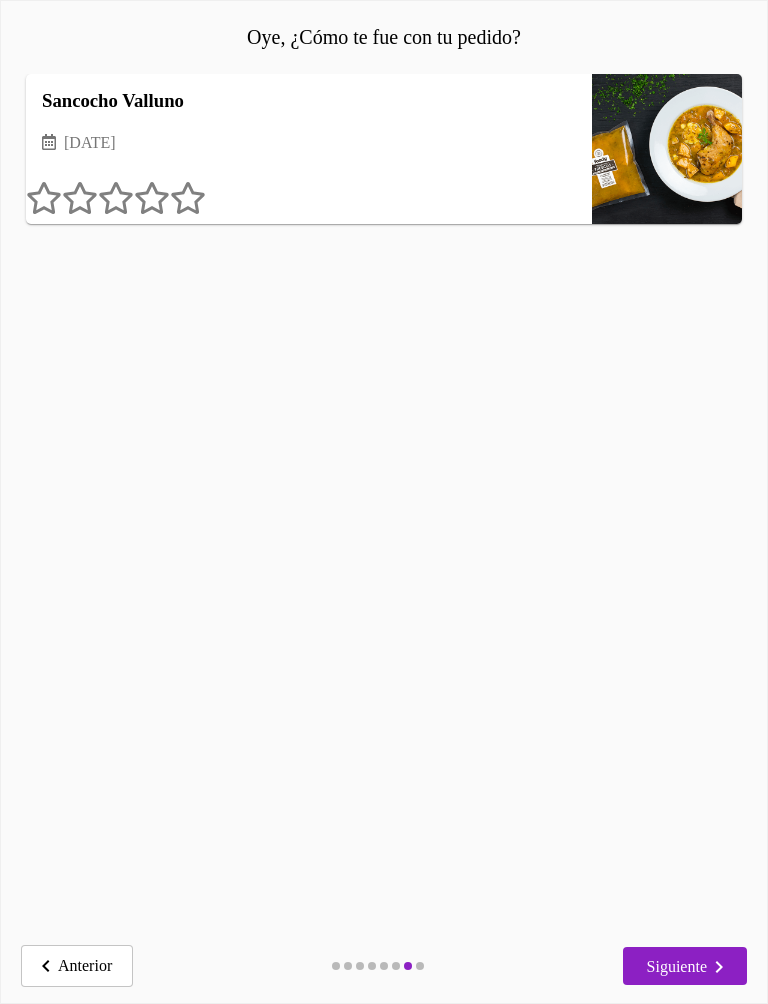 click on "Siguiente" at bounding box center (685, 967) 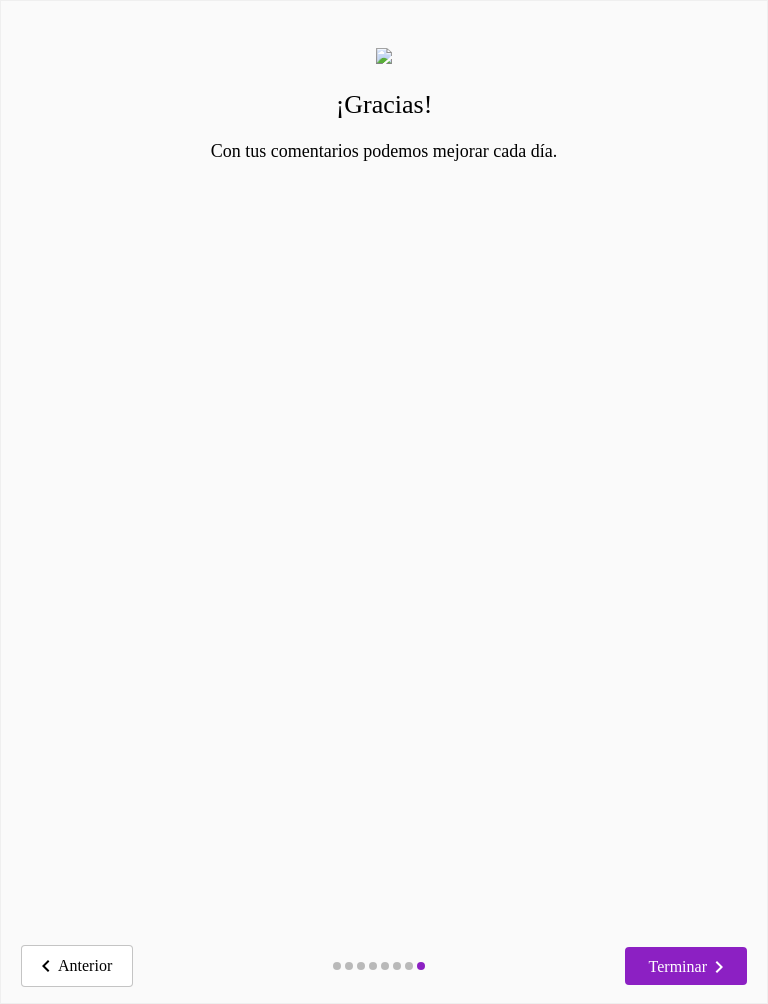 click on "Terminar" at bounding box center [686, 967] 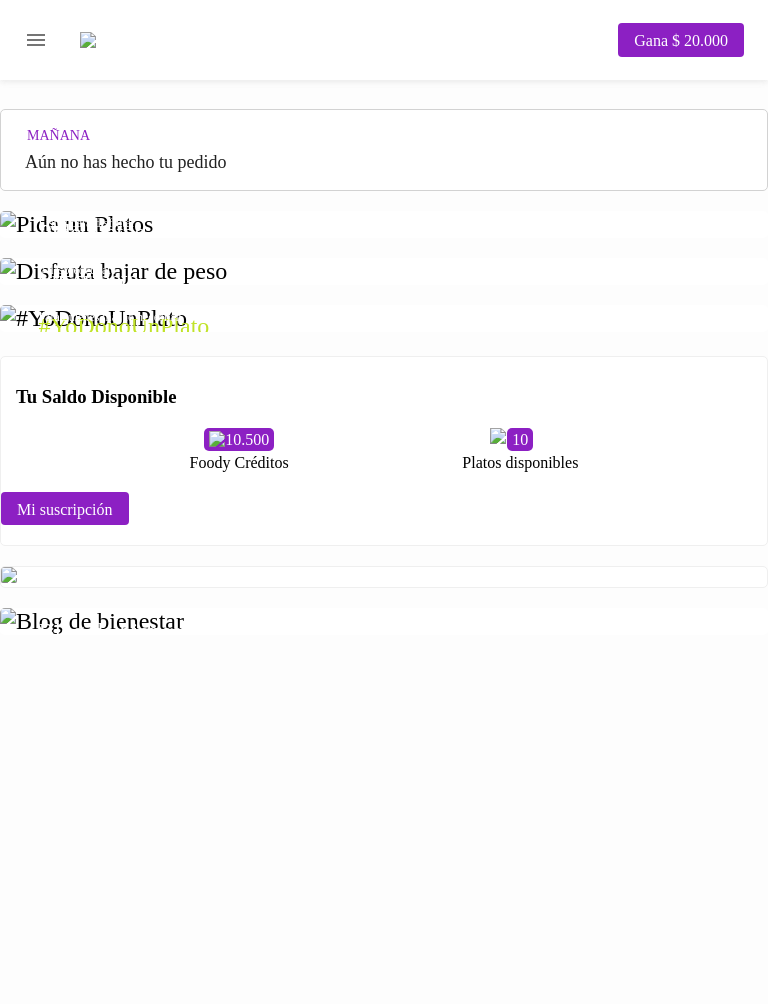 click at bounding box center [76, 224] 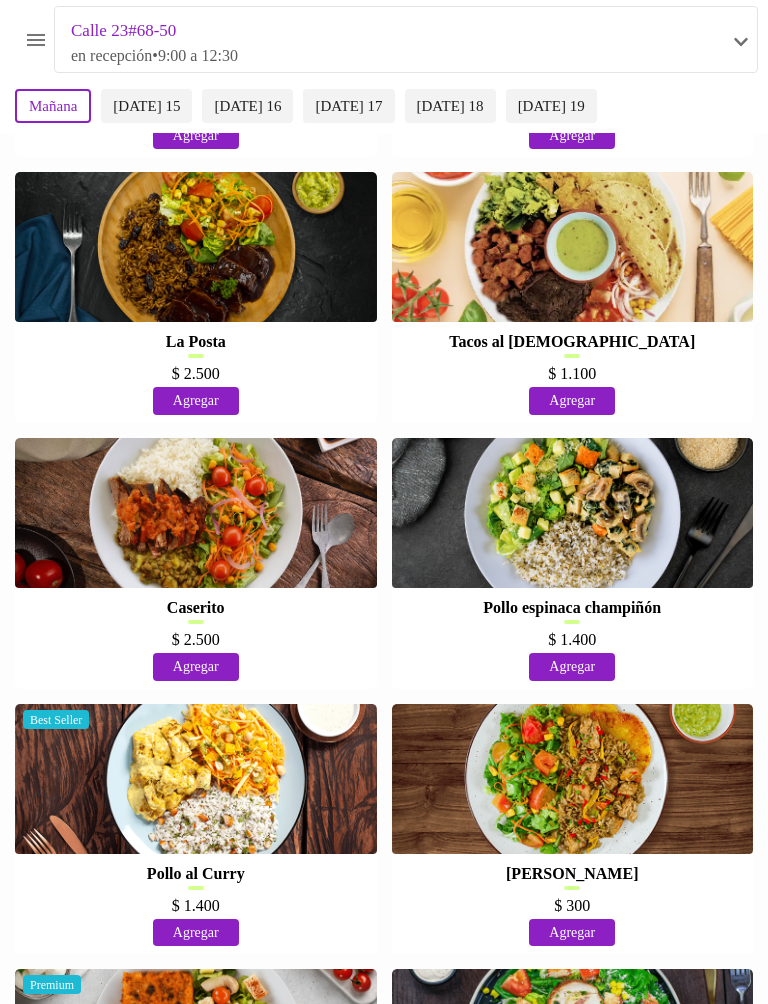scroll, scrollTop: 1226, scrollLeft: 0, axis: vertical 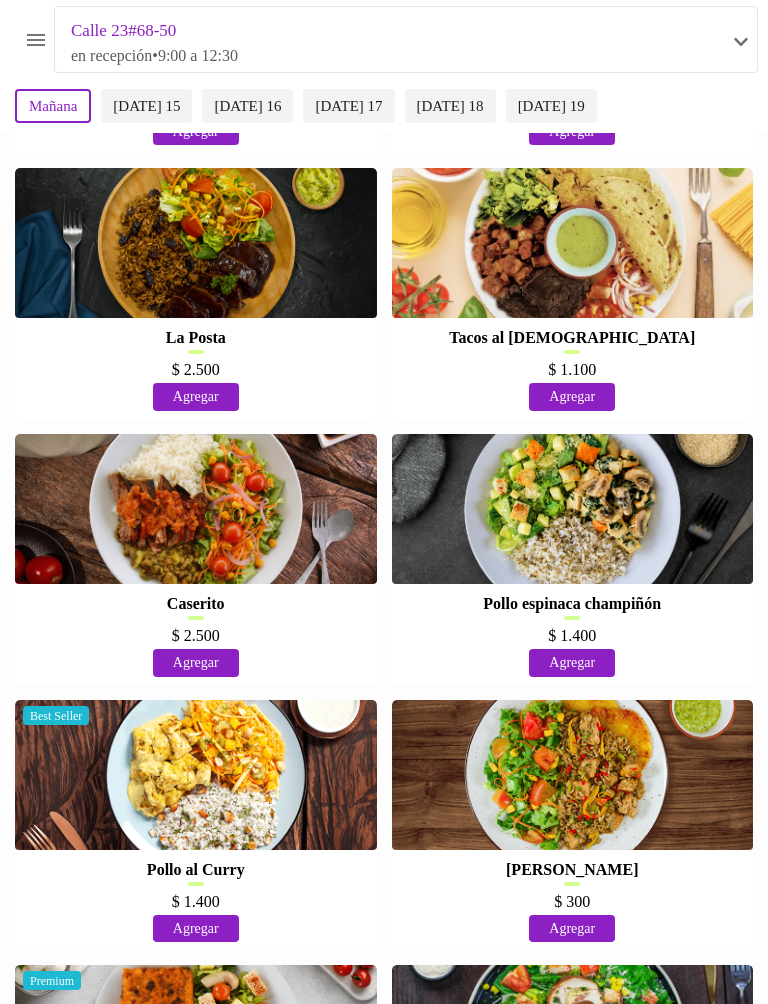 click on "Agregar" at bounding box center (572, 663) 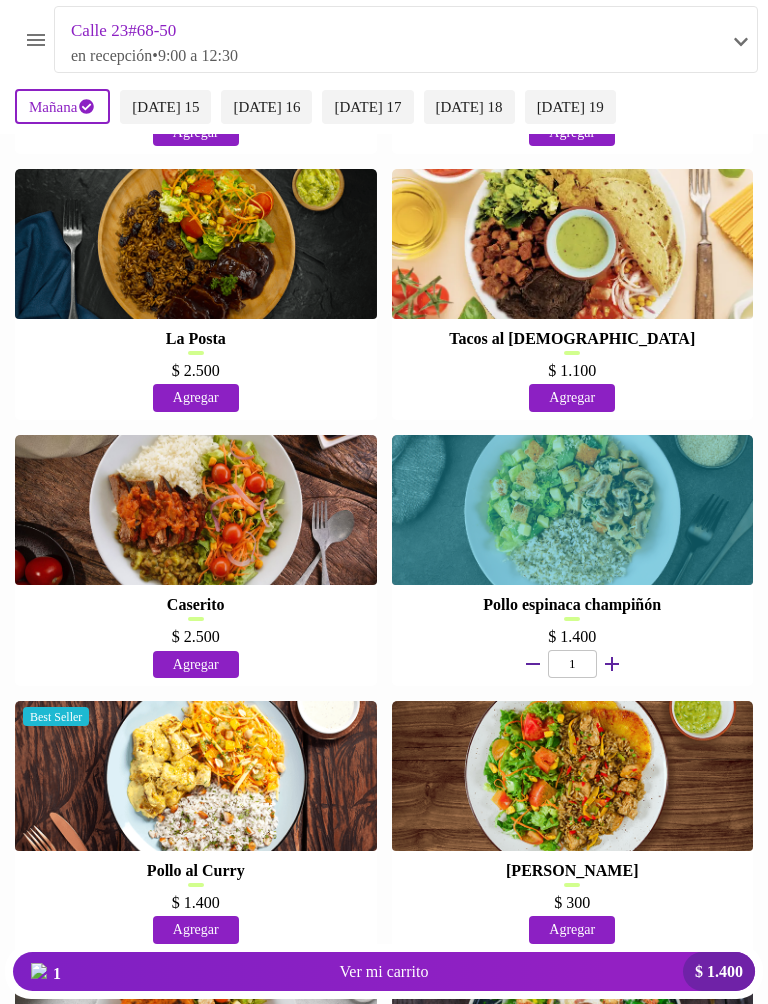 click on "[DATE] 15" at bounding box center [165, 107] 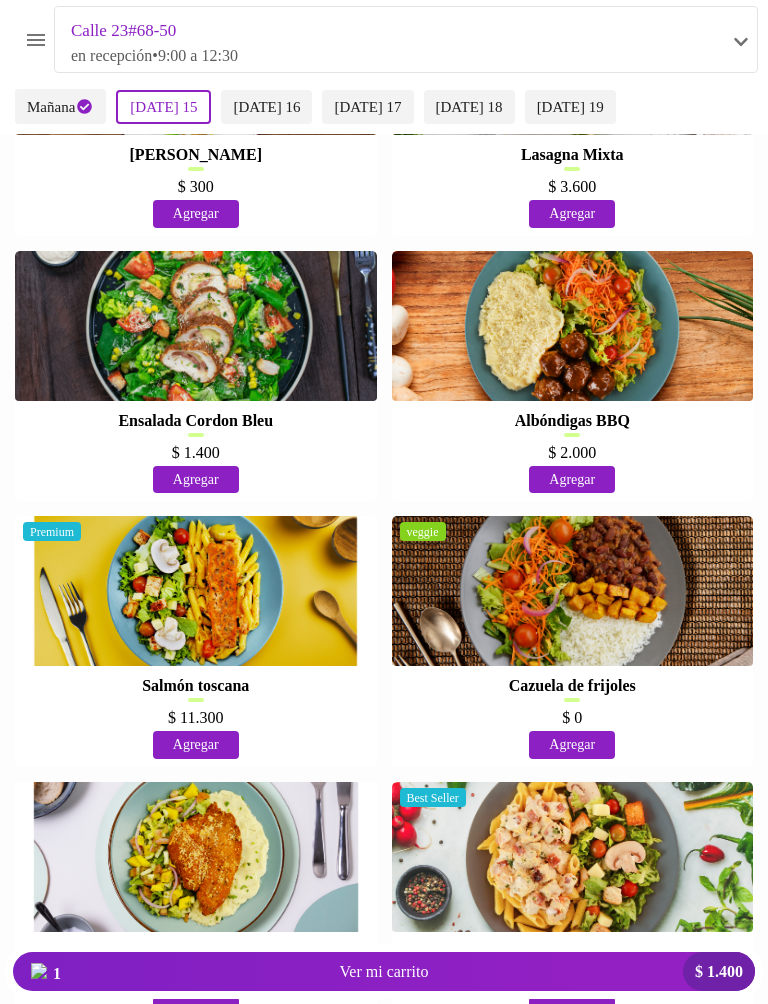 scroll, scrollTop: 2217, scrollLeft: 0, axis: vertical 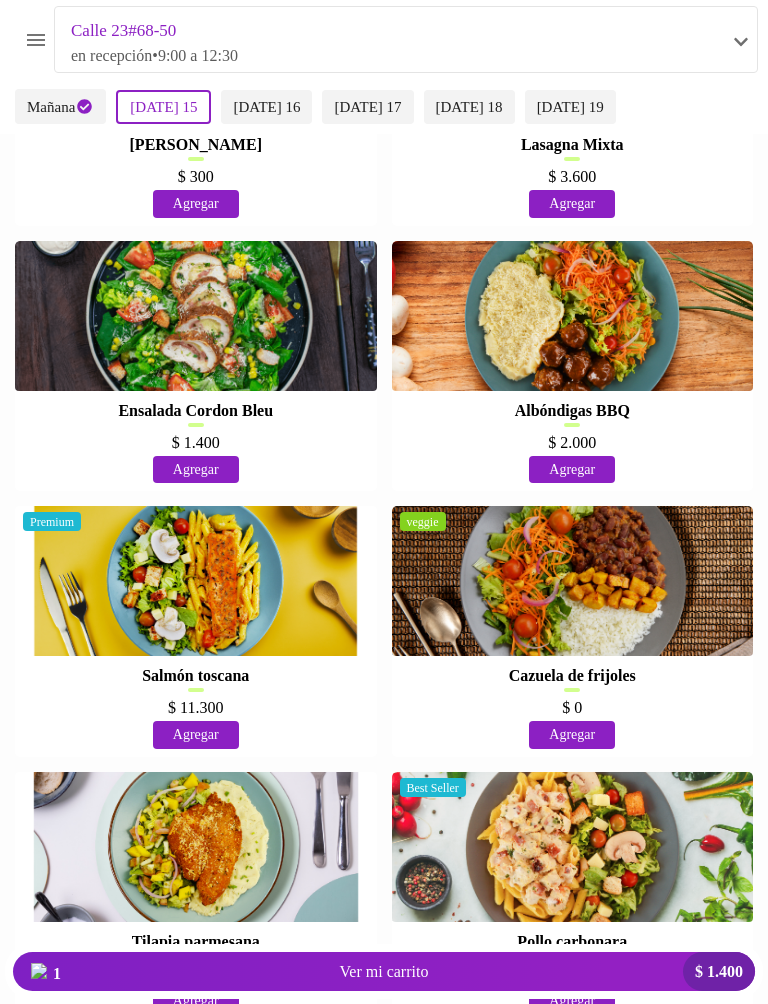 click on "Agregar" at bounding box center (572, 735) 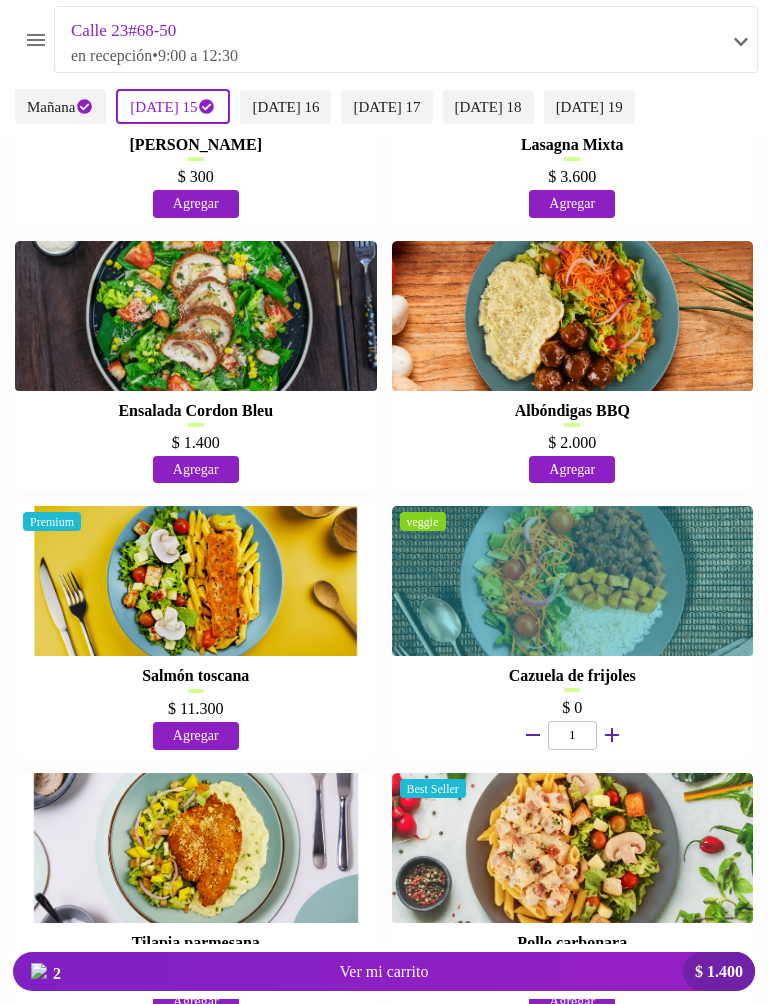 click on "[DATE] 16" at bounding box center (285, 107) 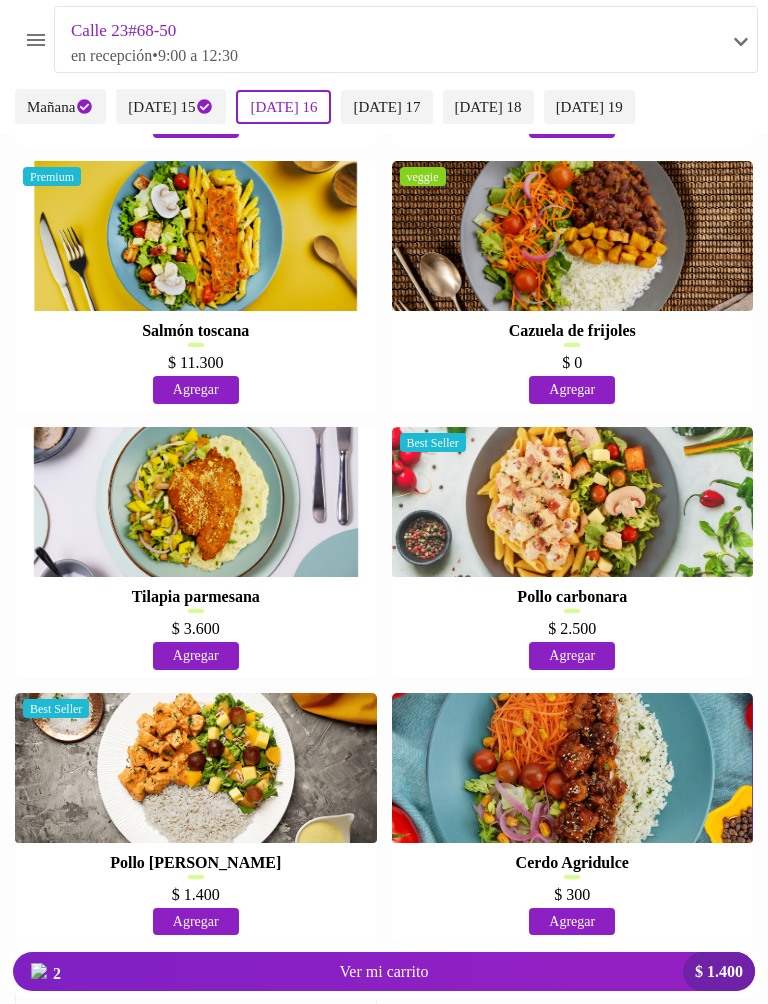 scroll, scrollTop: 2539, scrollLeft: 0, axis: vertical 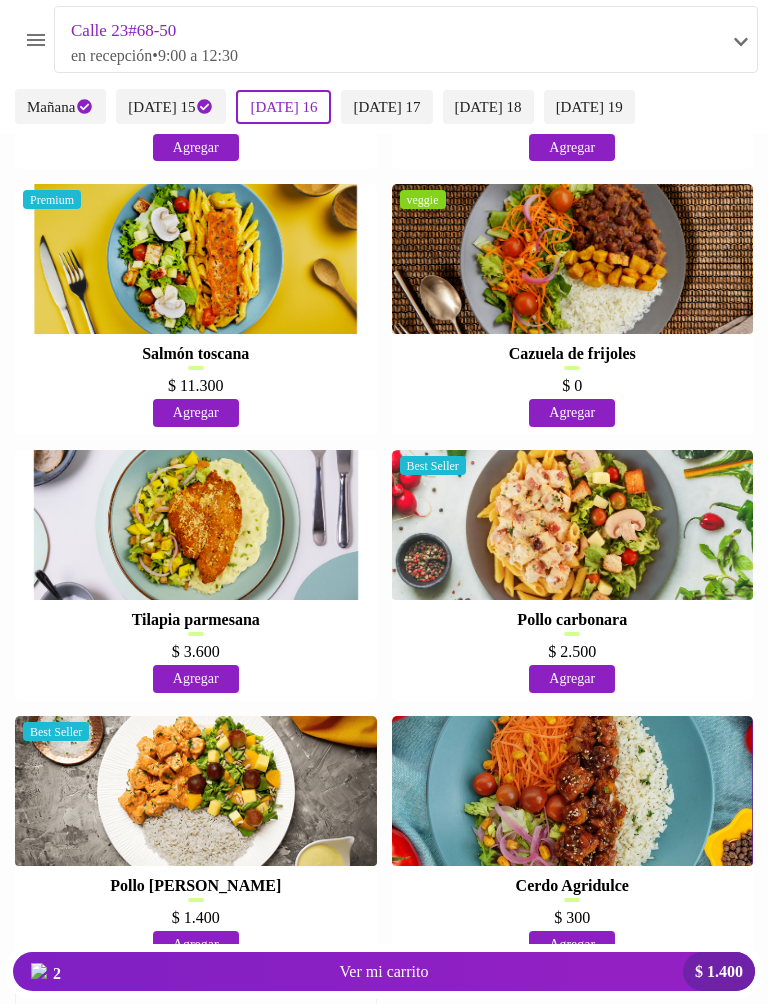 click on "Agregar" at bounding box center (196, 945) 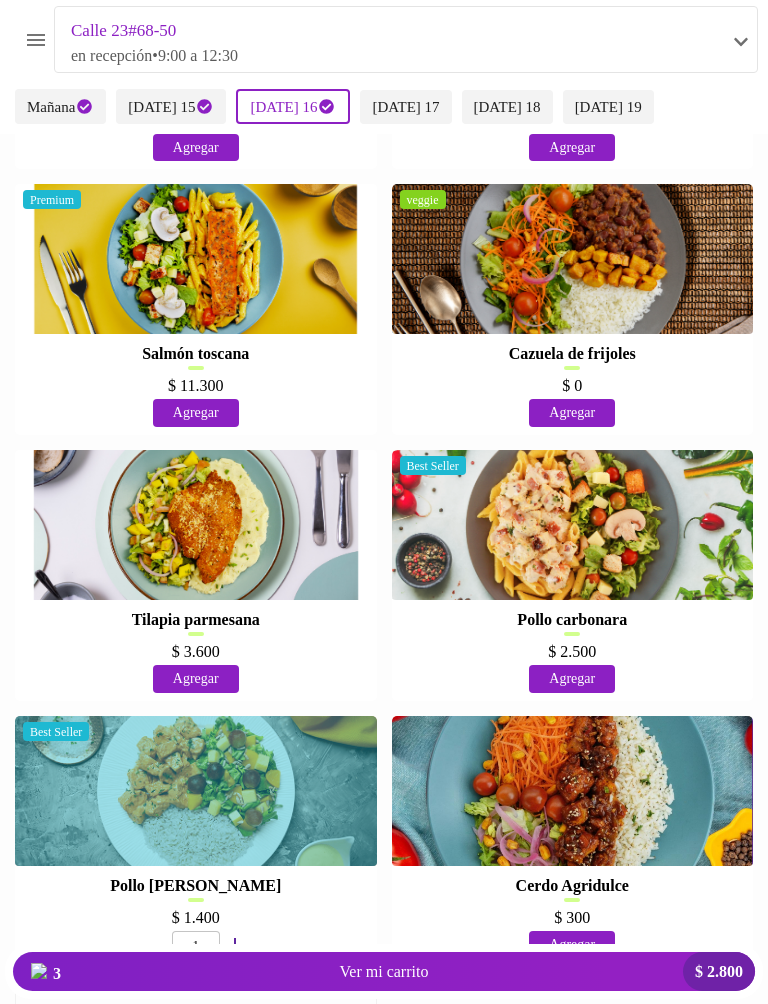 click on "[DATE] 17" at bounding box center (405, 107) 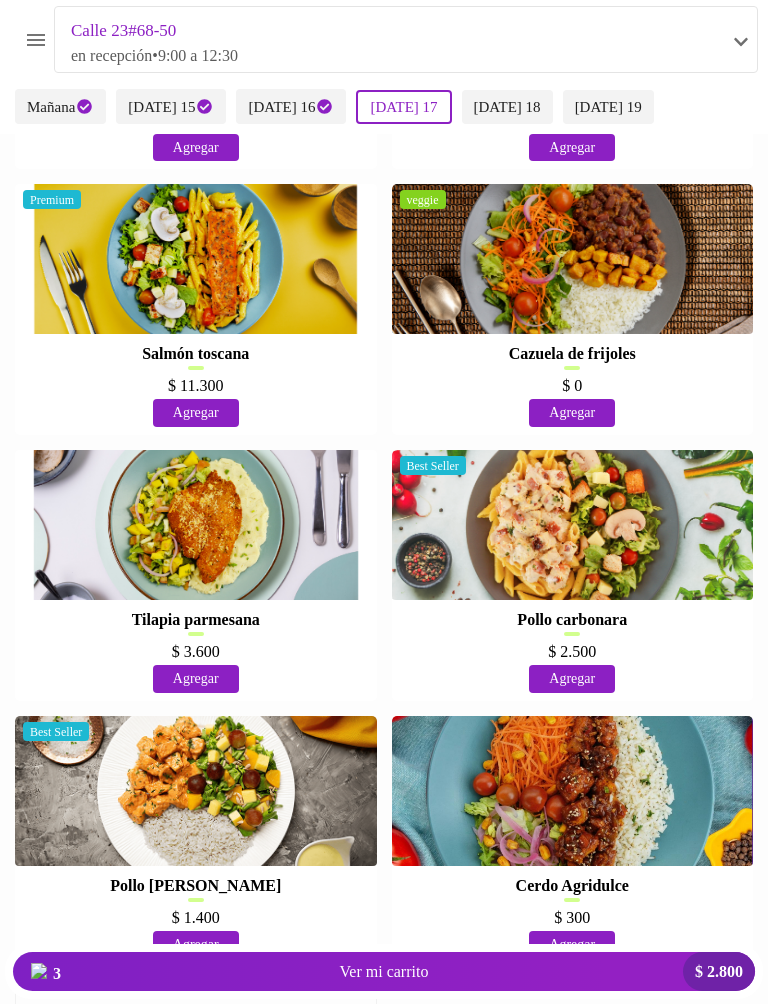 click on "Agregar" at bounding box center [196, 679] 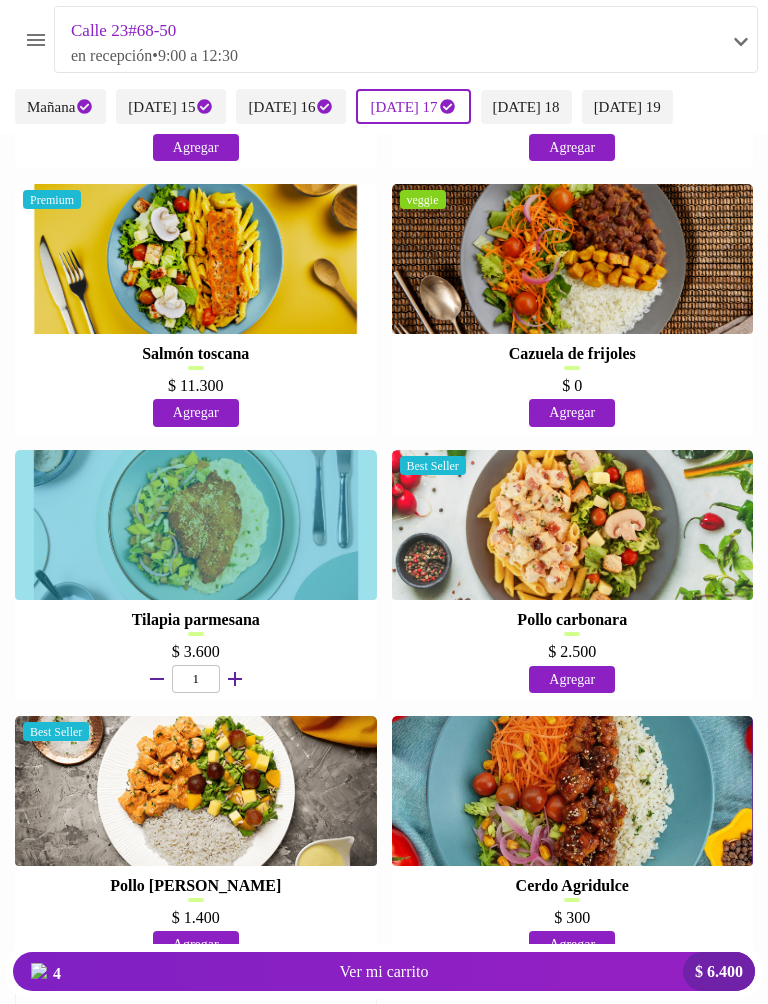 click on "[DATE] 18" at bounding box center (526, 107) 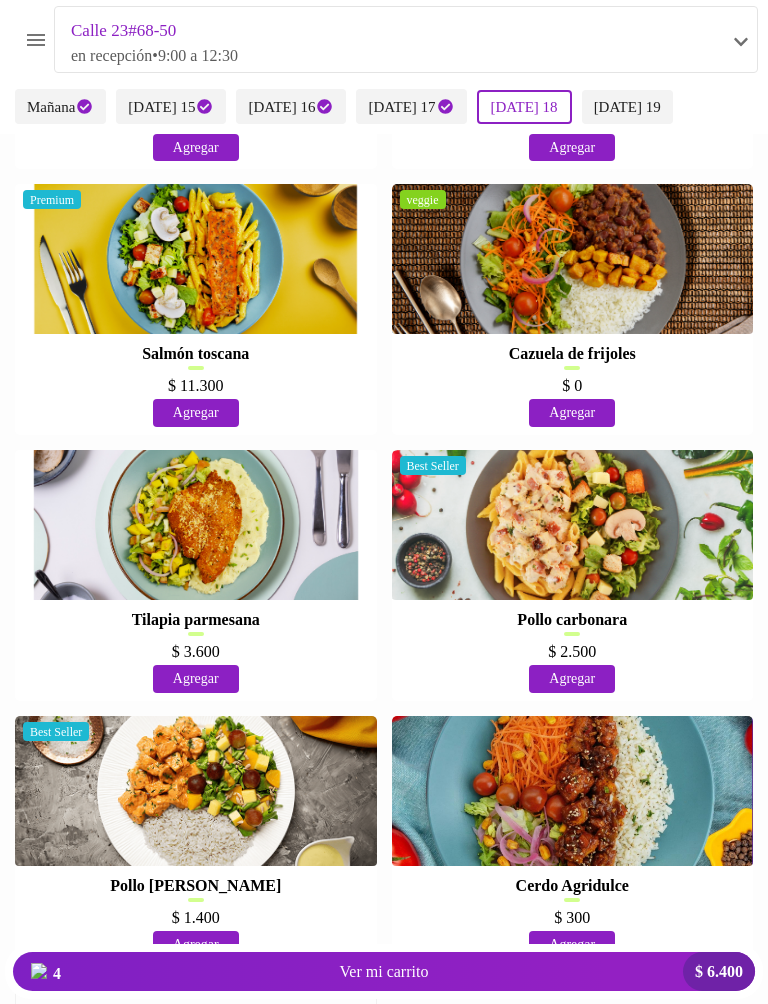 click on "[DATE] 18" at bounding box center (524, 107) 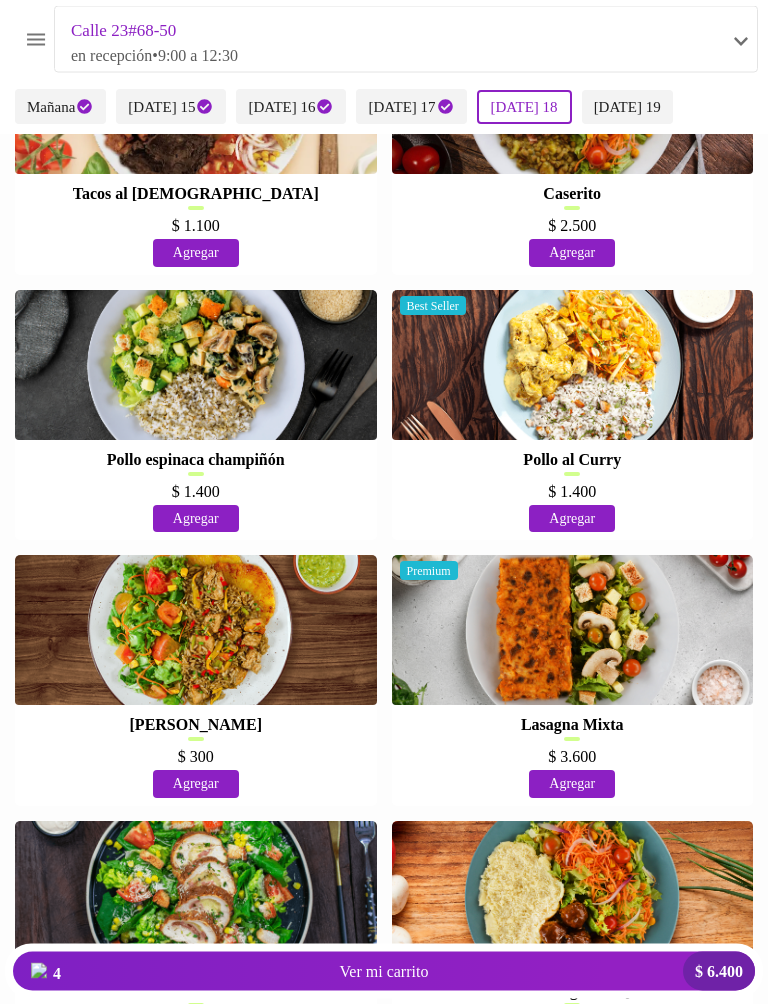 scroll, scrollTop: 1620, scrollLeft: 0, axis: vertical 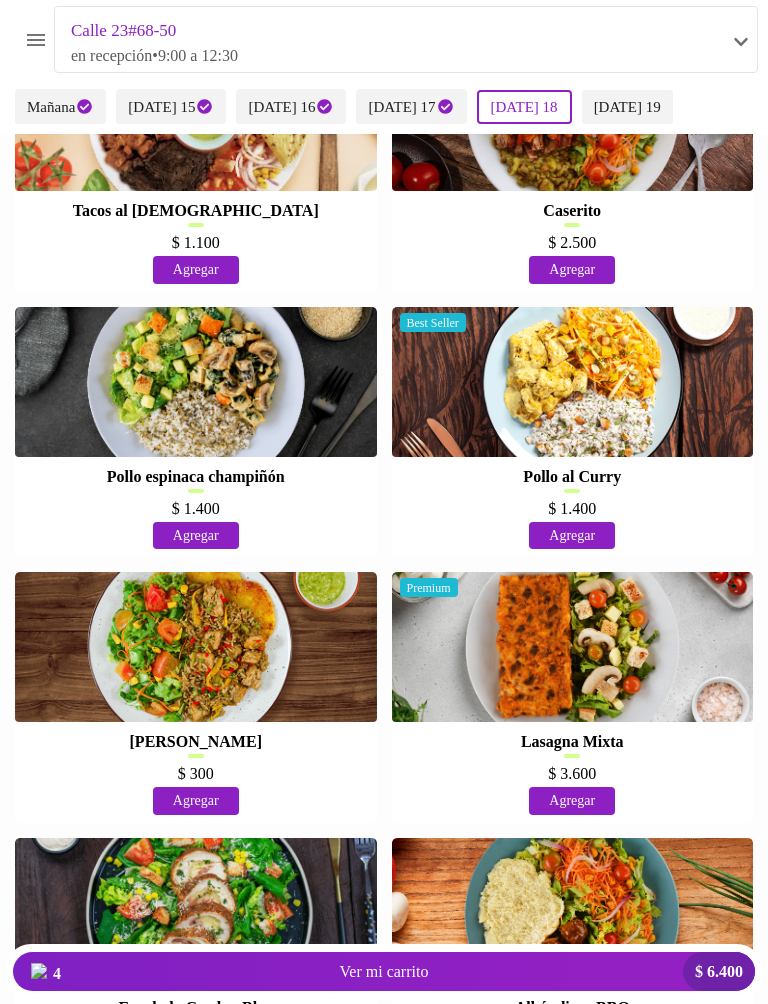 click on "Agregar" at bounding box center (196, 801) 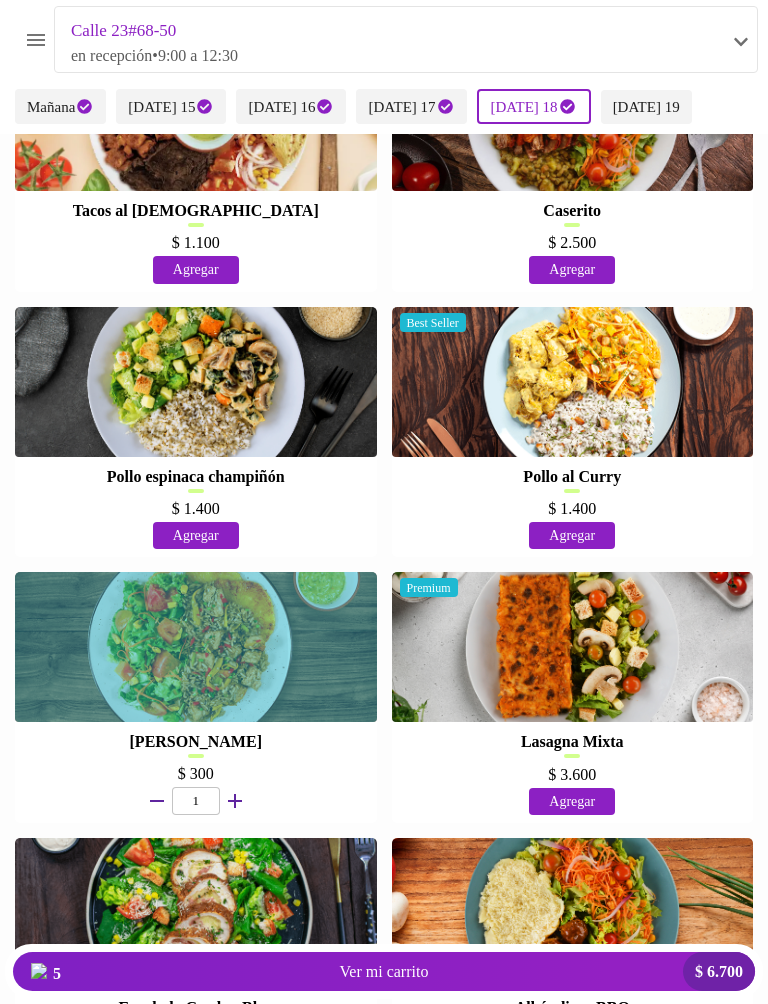 click on "[DATE] 19" at bounding box center (646, 107) 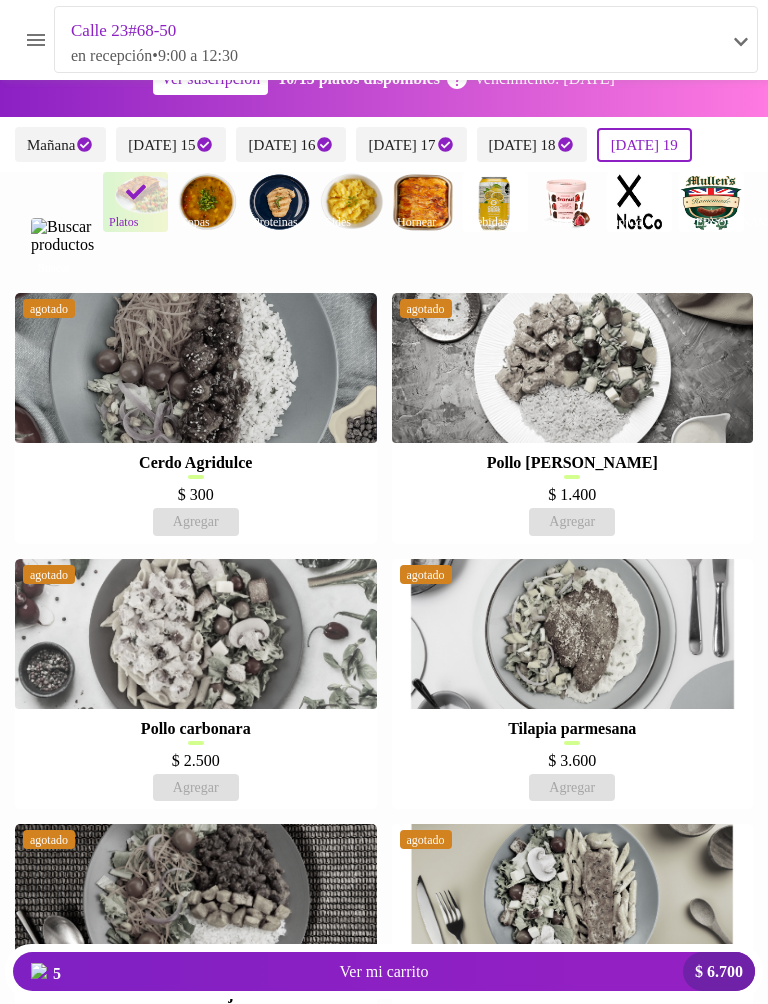 scroll, scrollTop: 0, scrollLeft: 0, axis: both 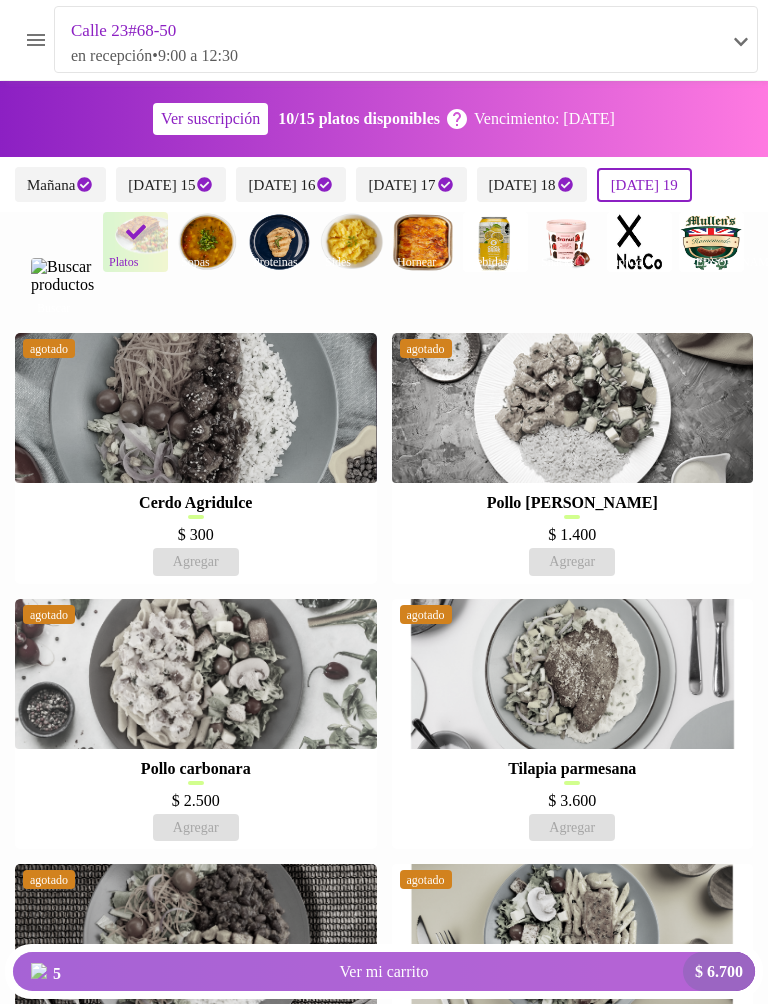 click on "5 Ver mi carrito $ 6.700" at bounding box center (384, 971) 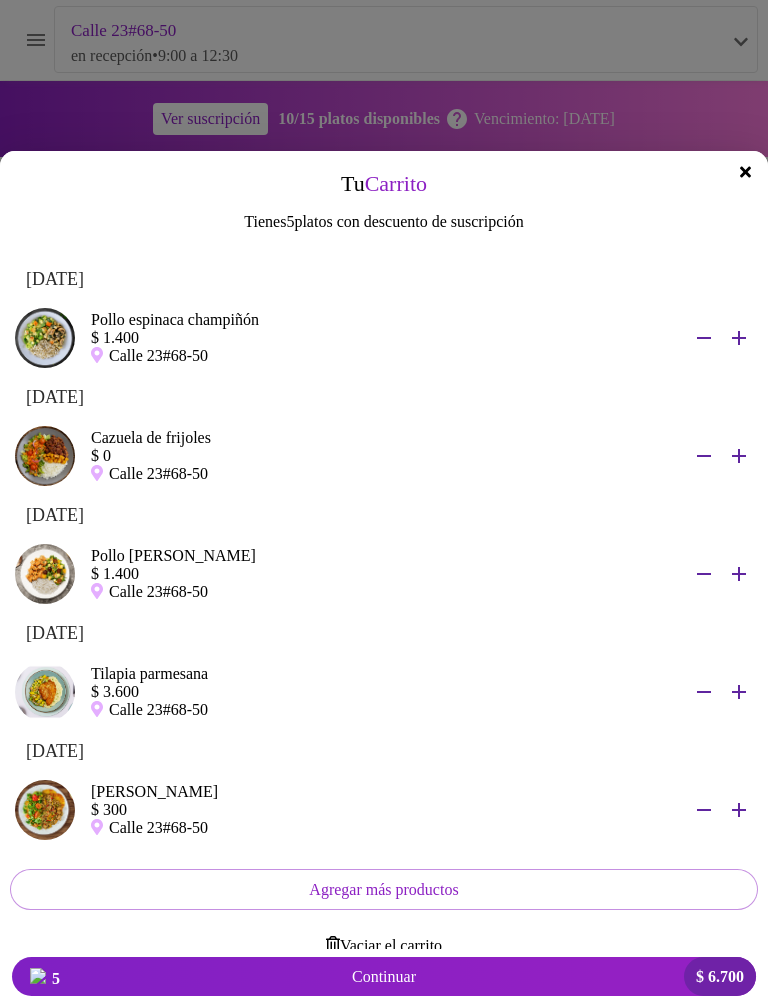 click on "Agregar más productos" at bounding box center (384, 889) 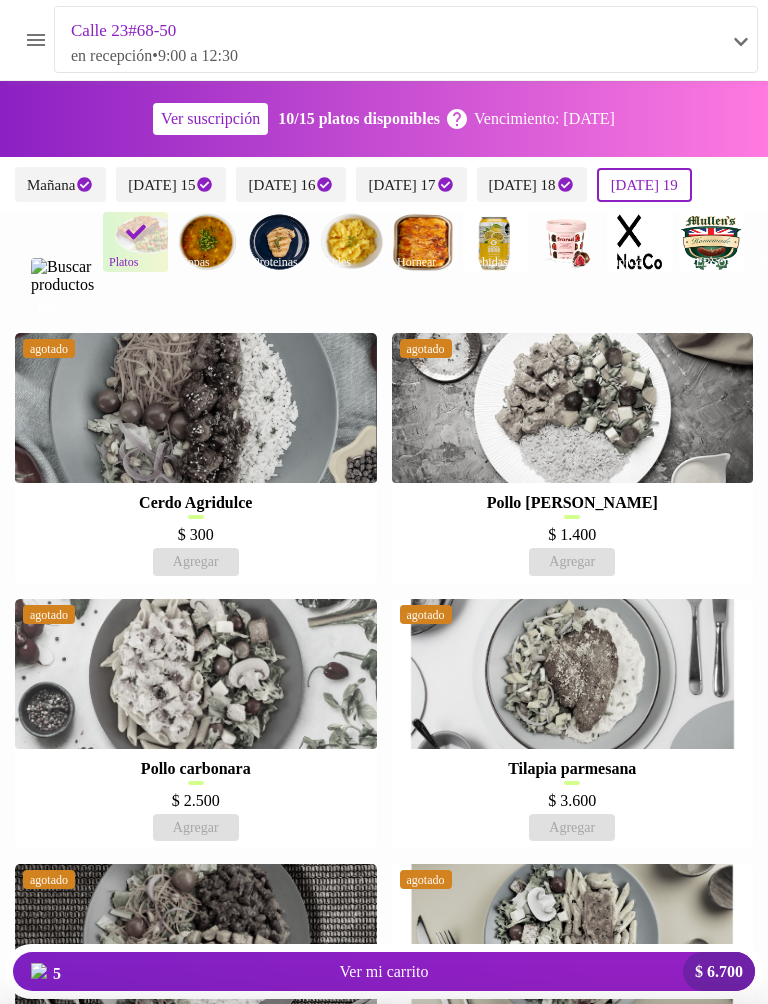click at bounding box center [384, 502] 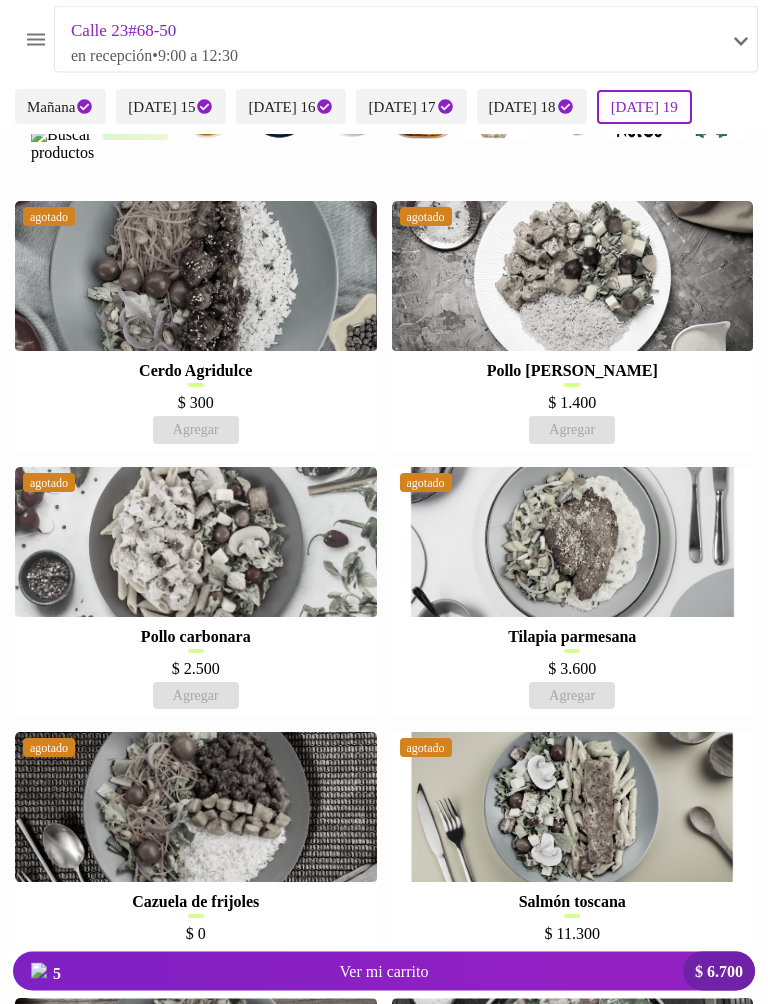 scroll, scrollTop: 0, scrollLeft: 0, axis: both 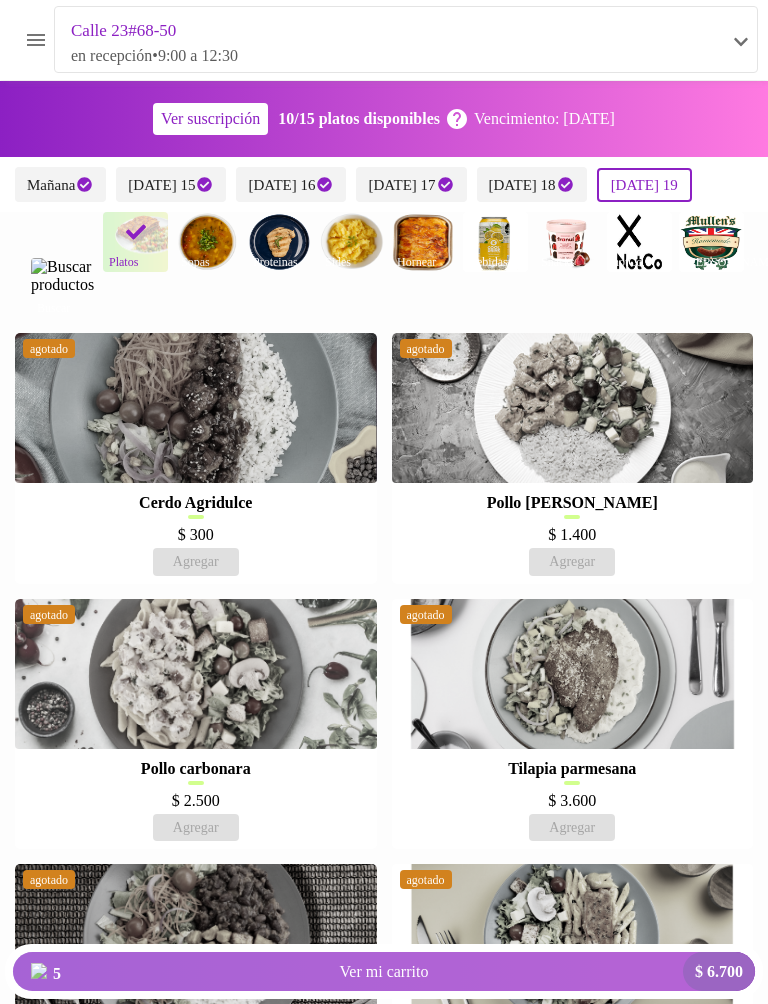 click on "5 Ver mi carrito $ 6.700" at bounding box center (384, 971) 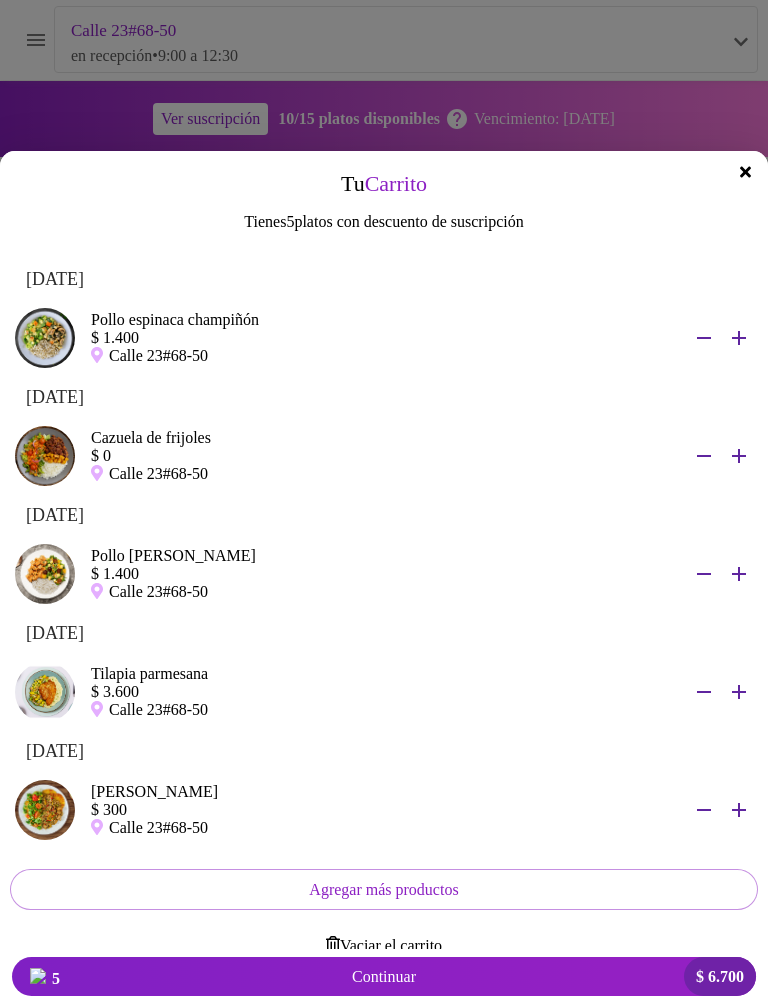 click on "5 Continuar $ 6.700" at bounding box center [384, 976] 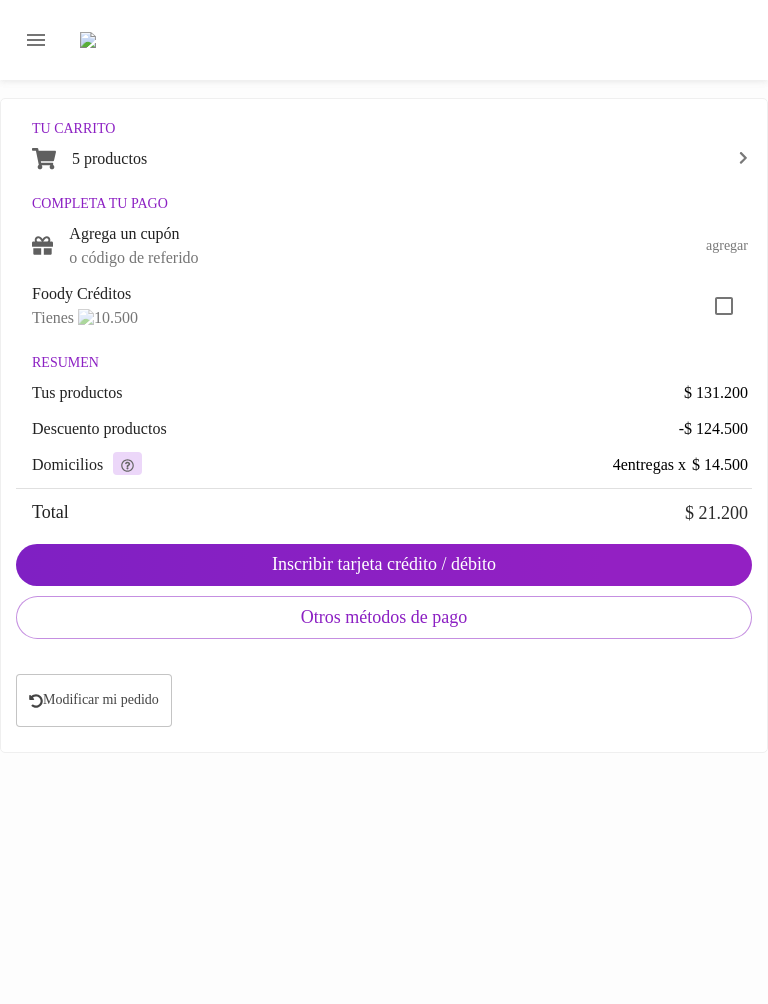 checkbox on "true" 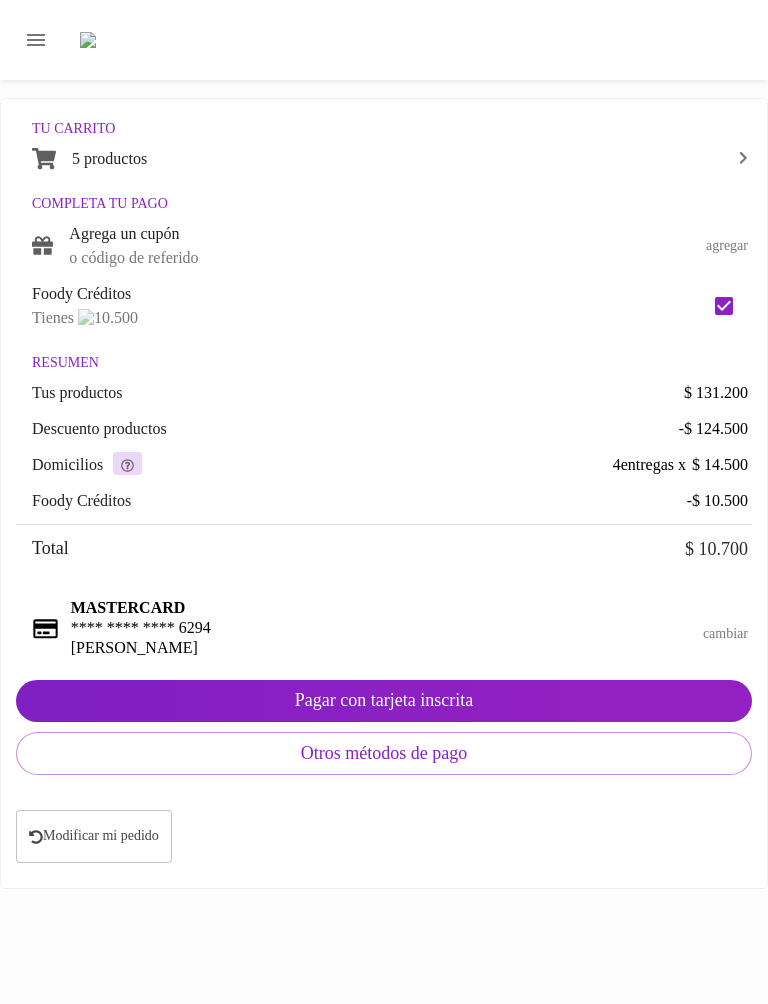 click on "Modificar mi pedido" at bounding box center (94, 836) 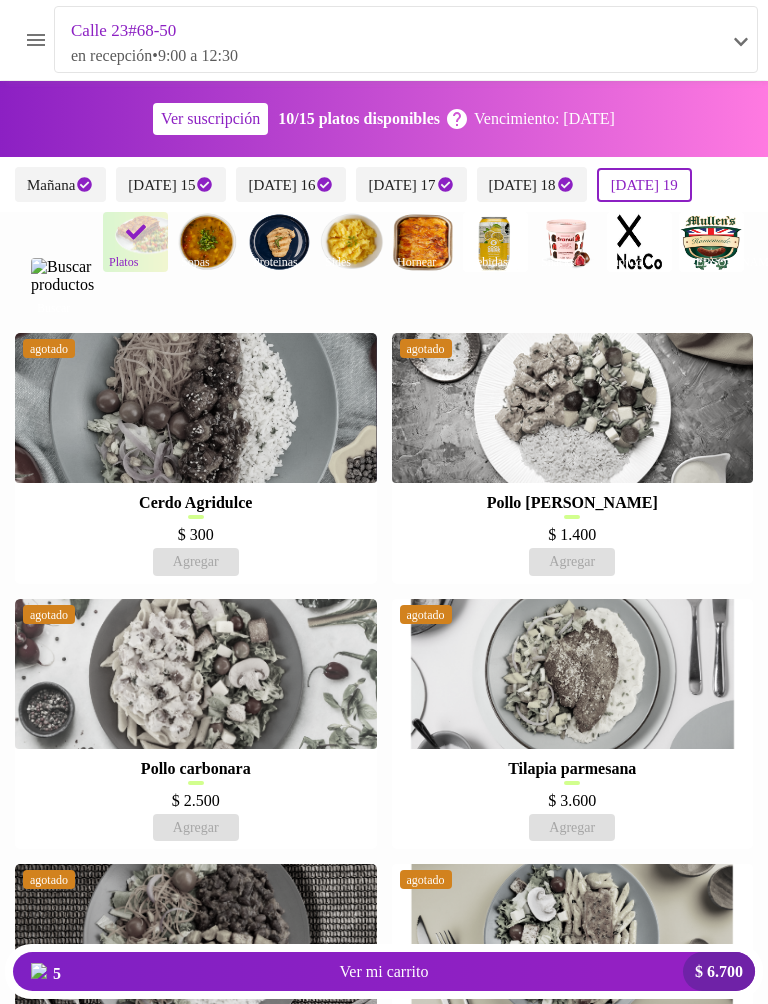 click on "[DATE] 18" at bounding box center [532, 184] 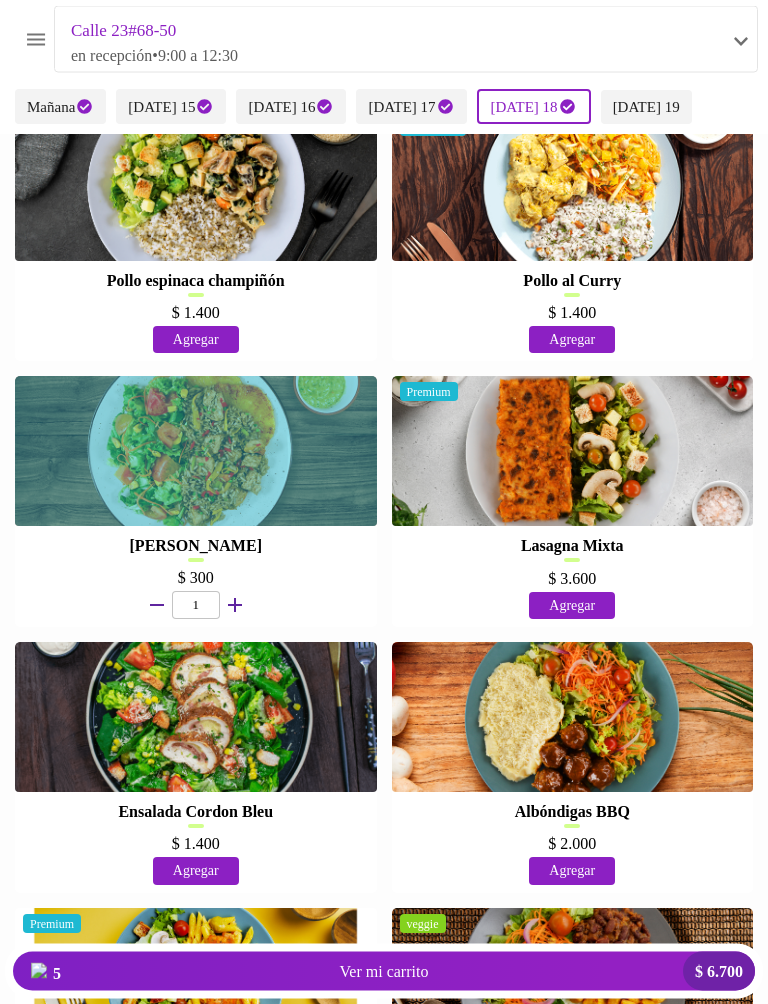 scroll, scrollTop: 1802, scrollLeft: 0, axis: vertical 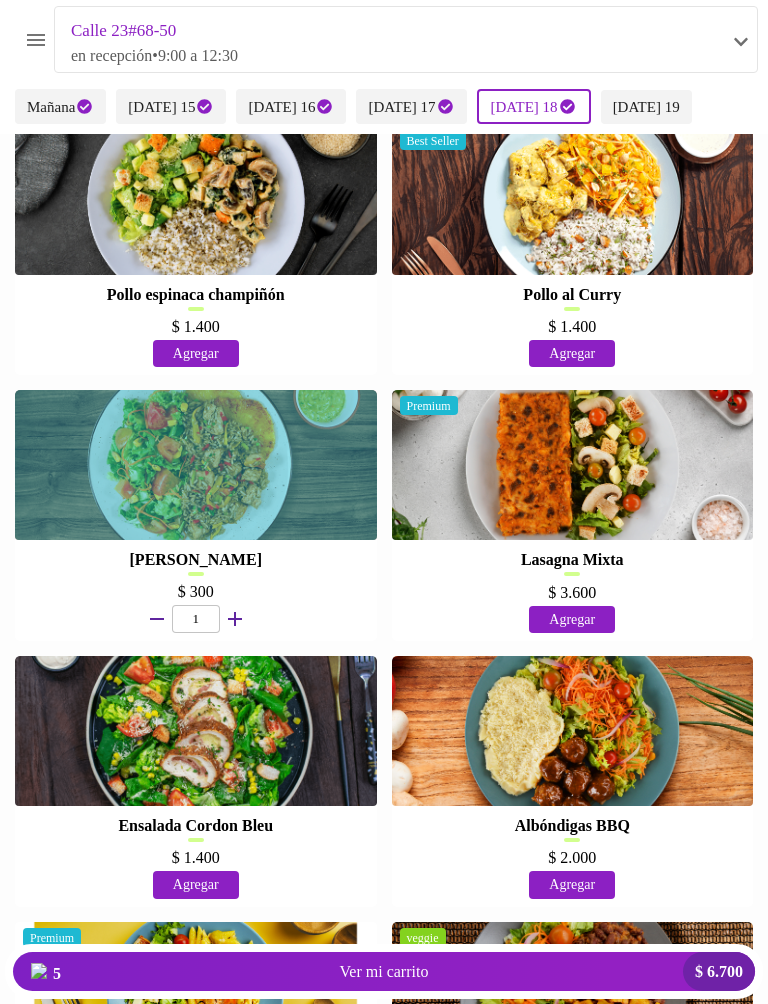 click 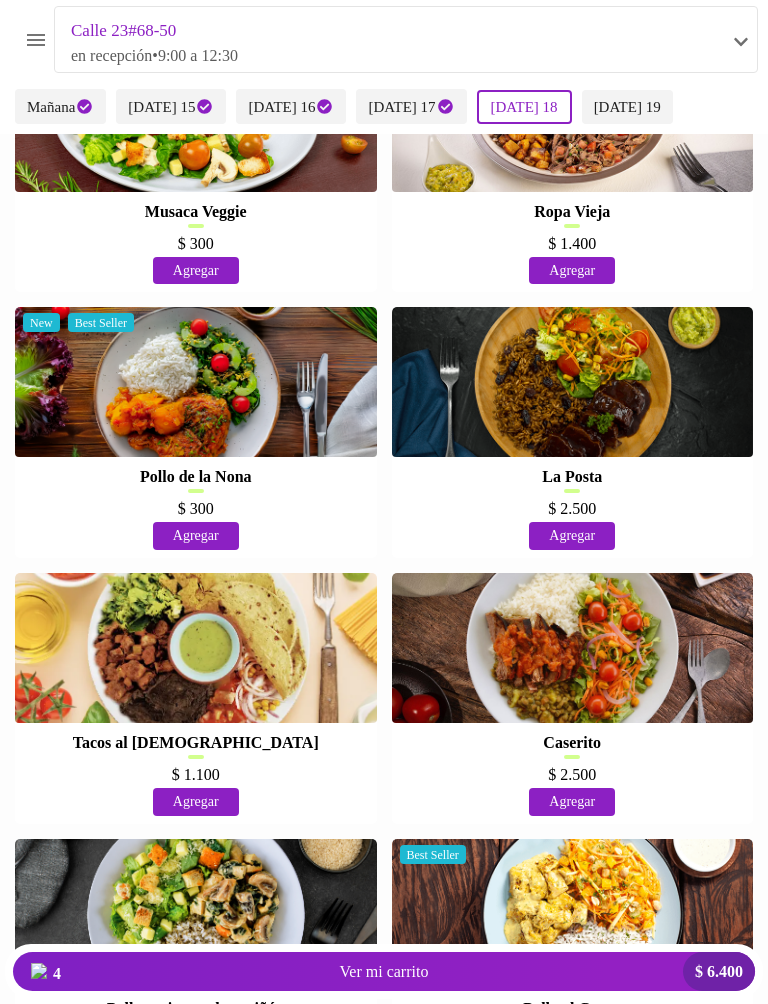 scroll, scrollTop: 1087, scrollLeft: 0, axis: vertical 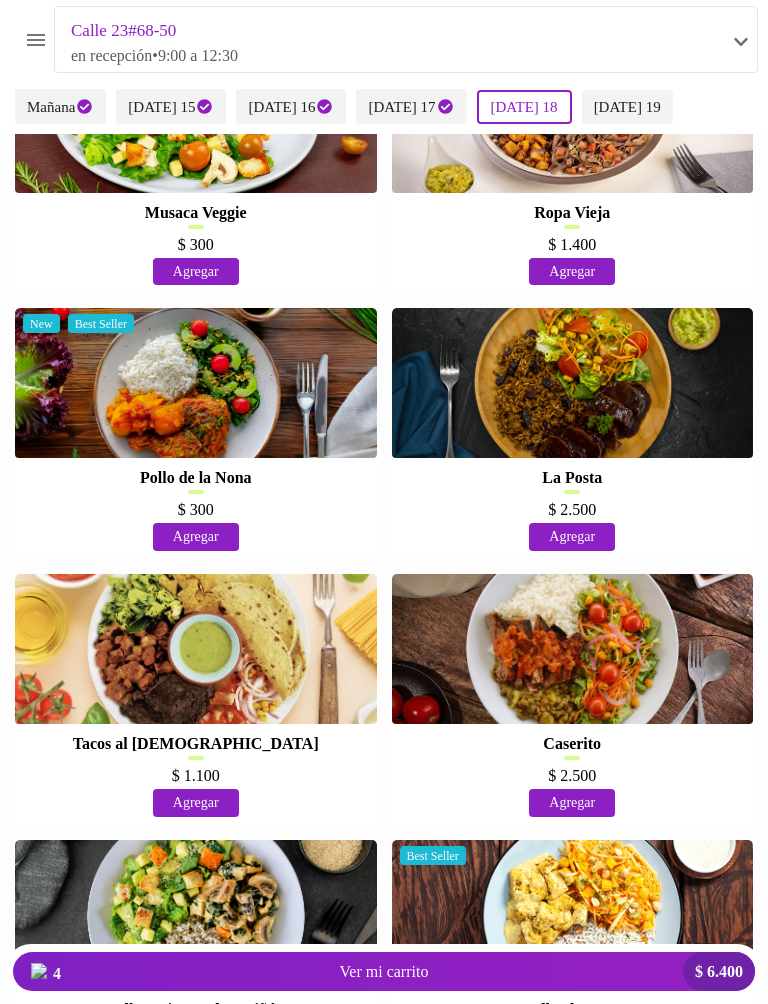 click on "[DATE] 17" at bounding box center (411, 106) 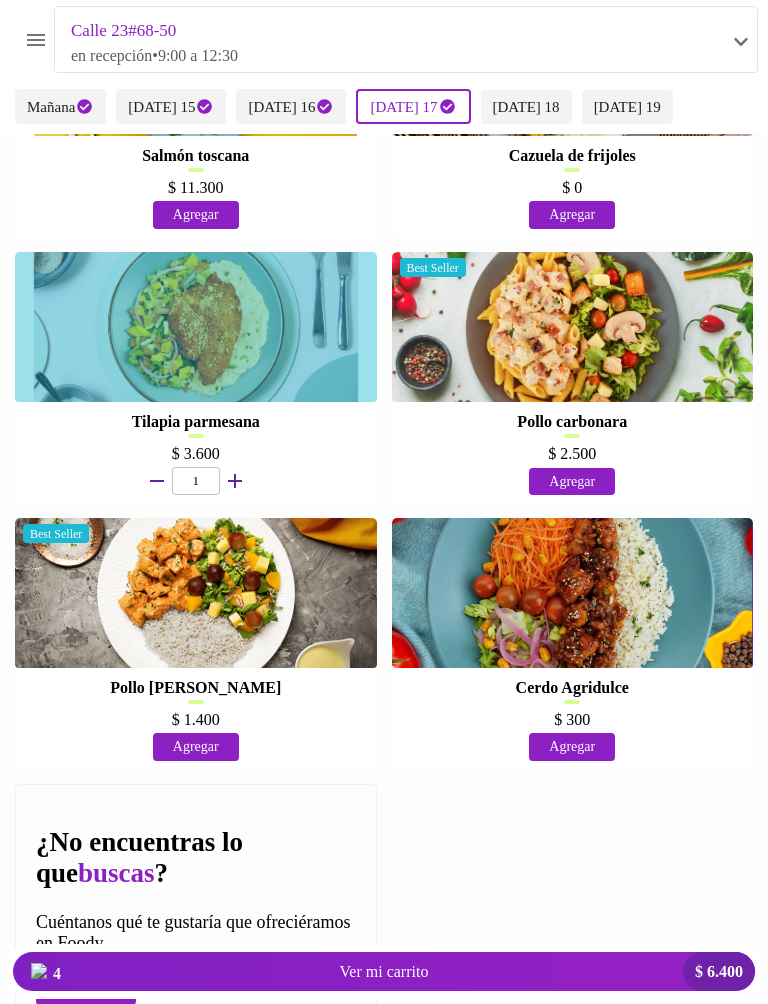 scroll, scrollTop: 2706, scrollLeft: 0, axis: vertical 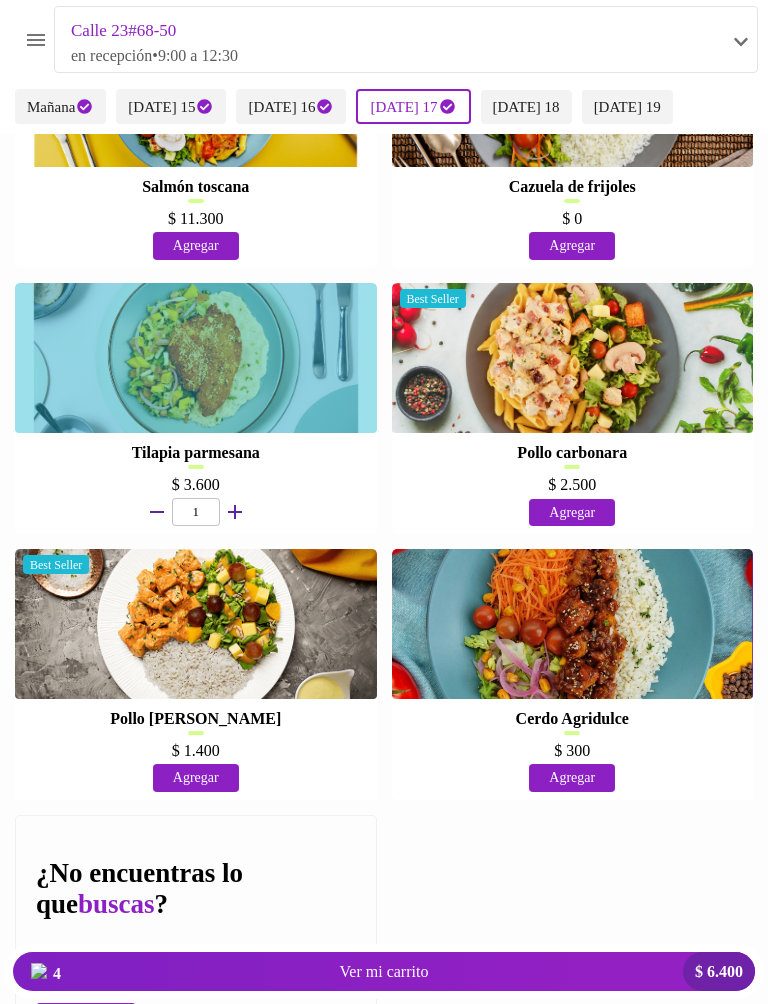 click 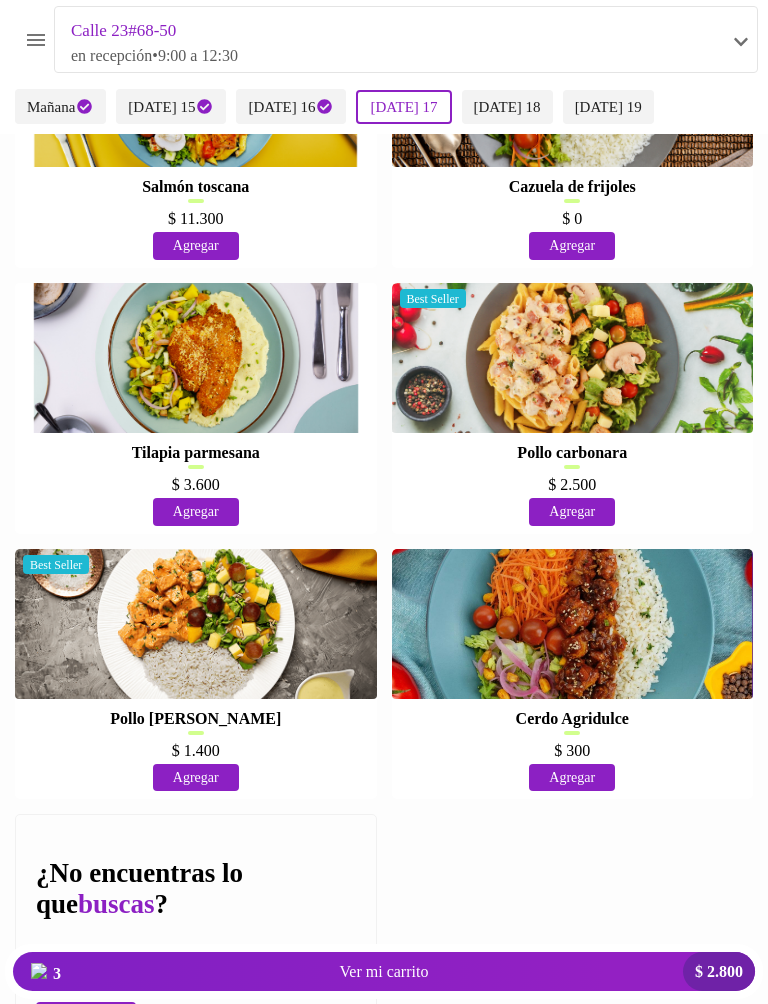 click on "3 Ver mi carrito $ 2.800" at bounding box center [384, 971] 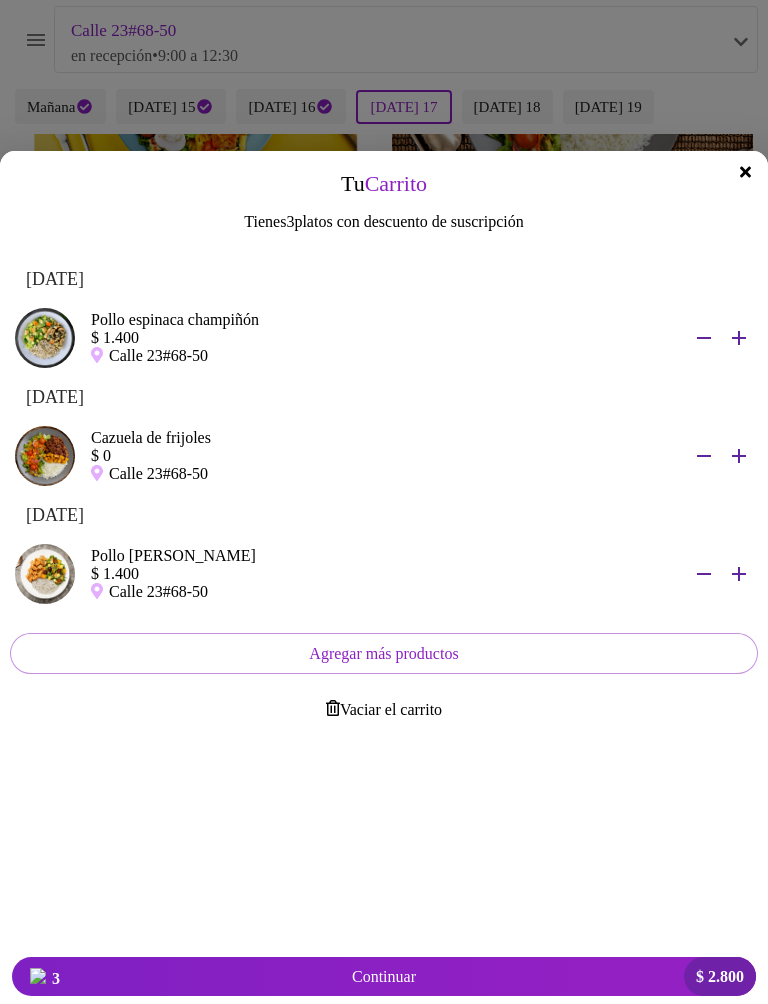 click on "3 Continuar $ 2.800" at bounding box center [384, 976] 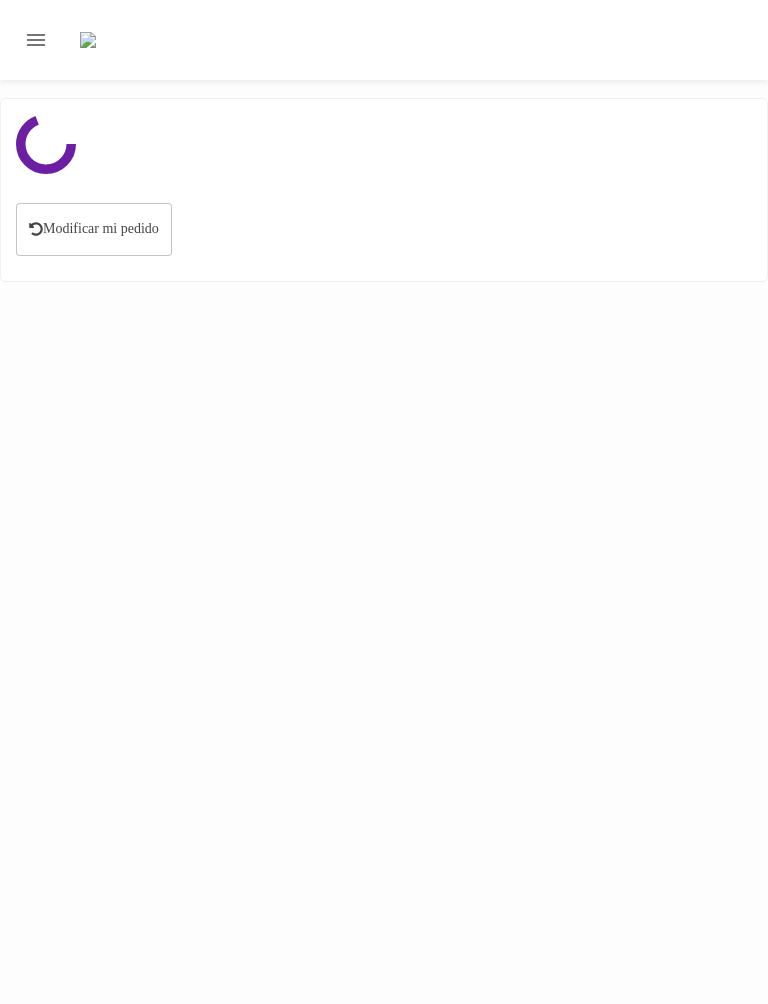 scroll, scrollTop: 0, scrollLeft: 0, axis: both 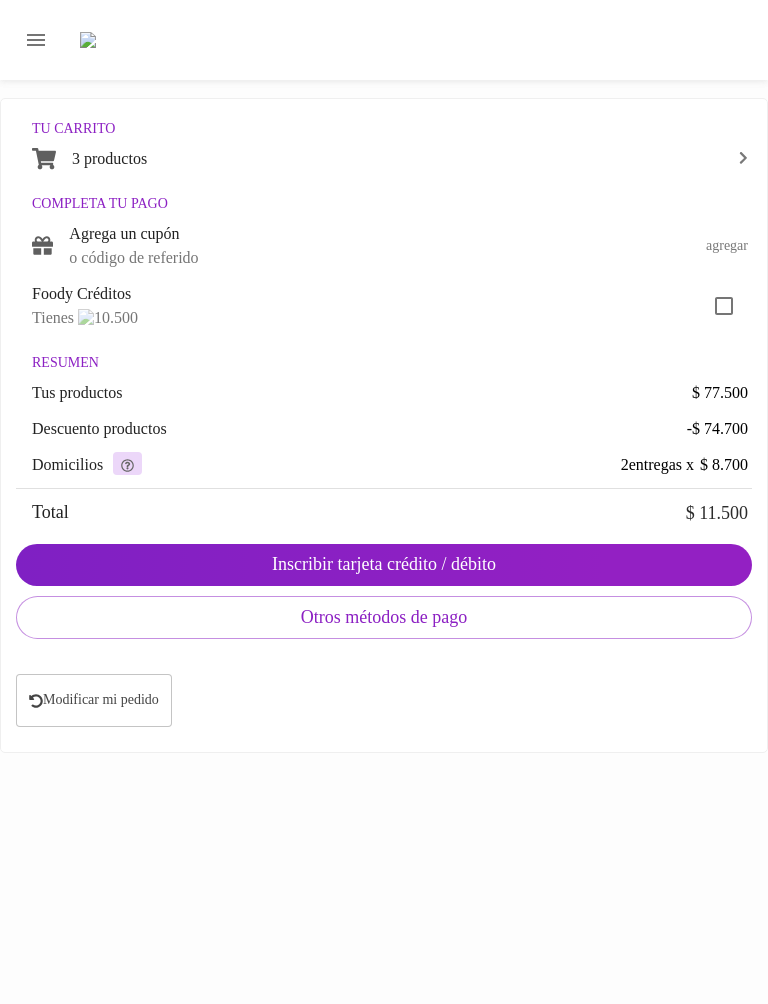 checkbox on "true" 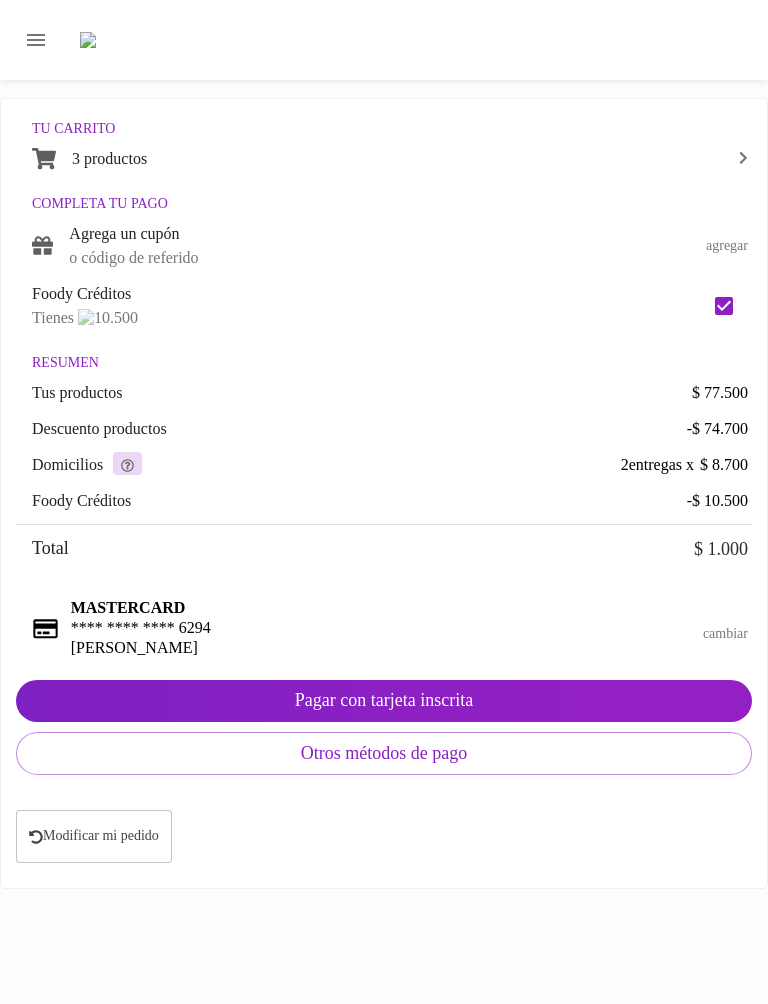 click on "Modificar mi pedido" at bounding box center [94, 836] 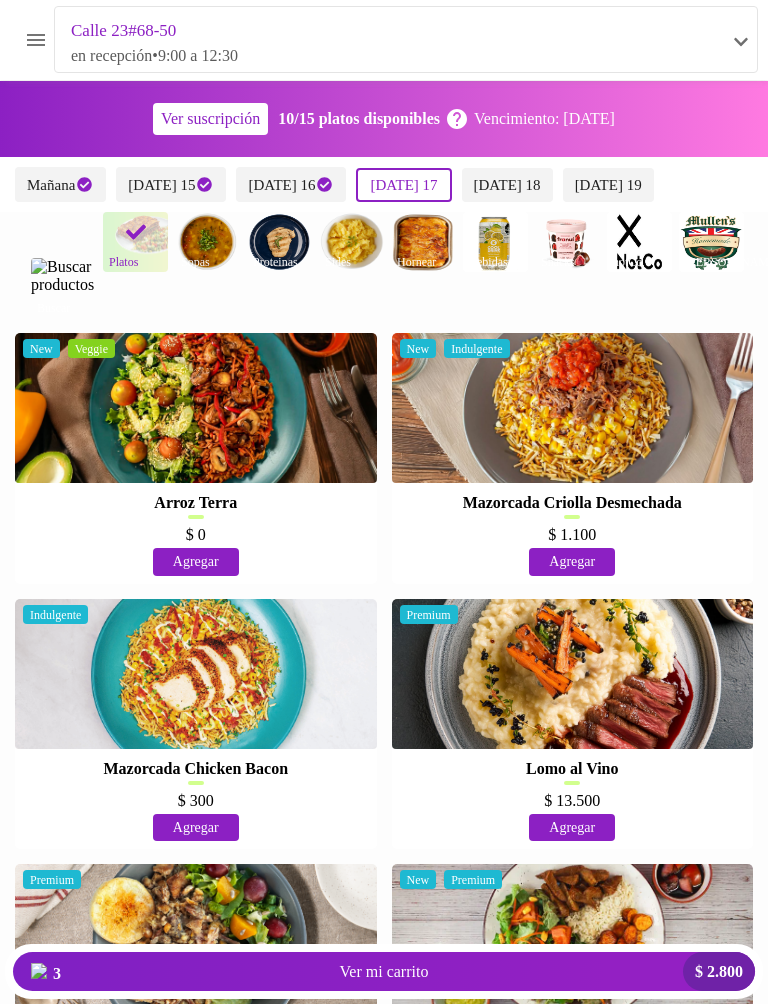 click on "[DATE] 16" at bounding box center [291, 184] 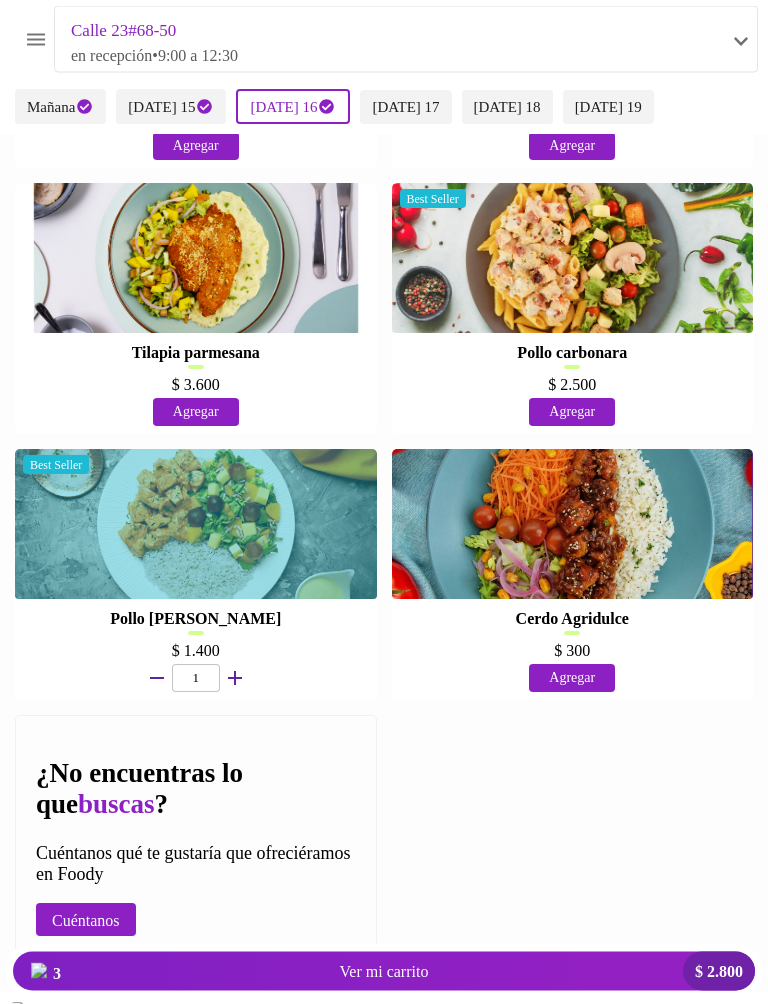 scroll, scrollTop: 2805, scrollLeft: 0, axis: vertical 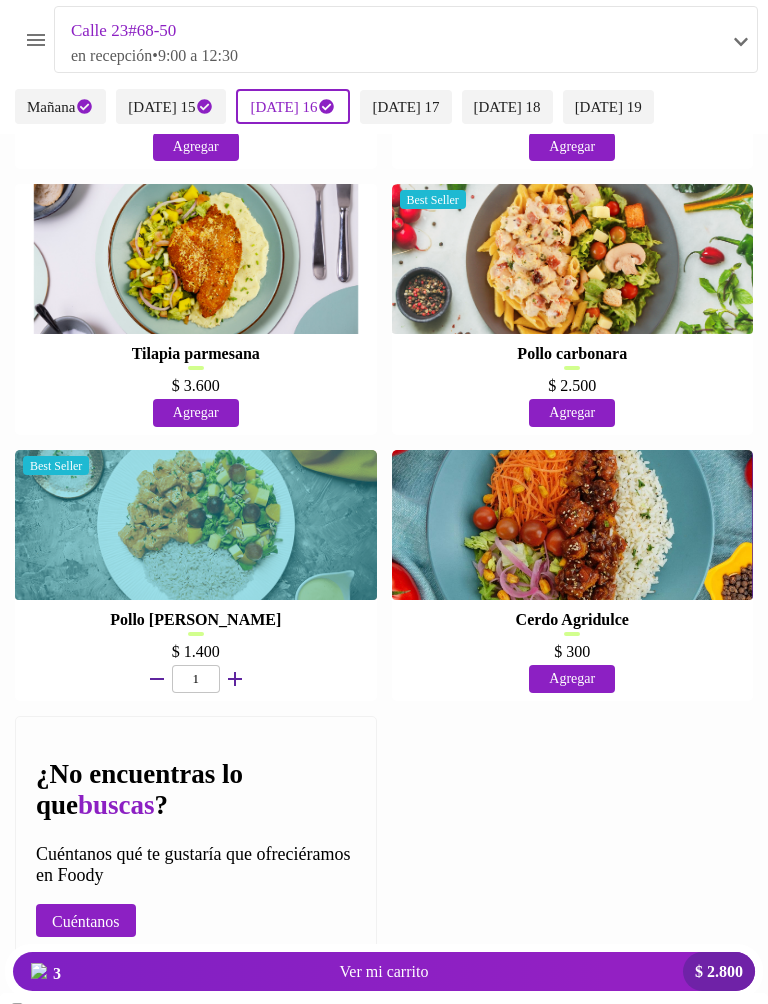 click 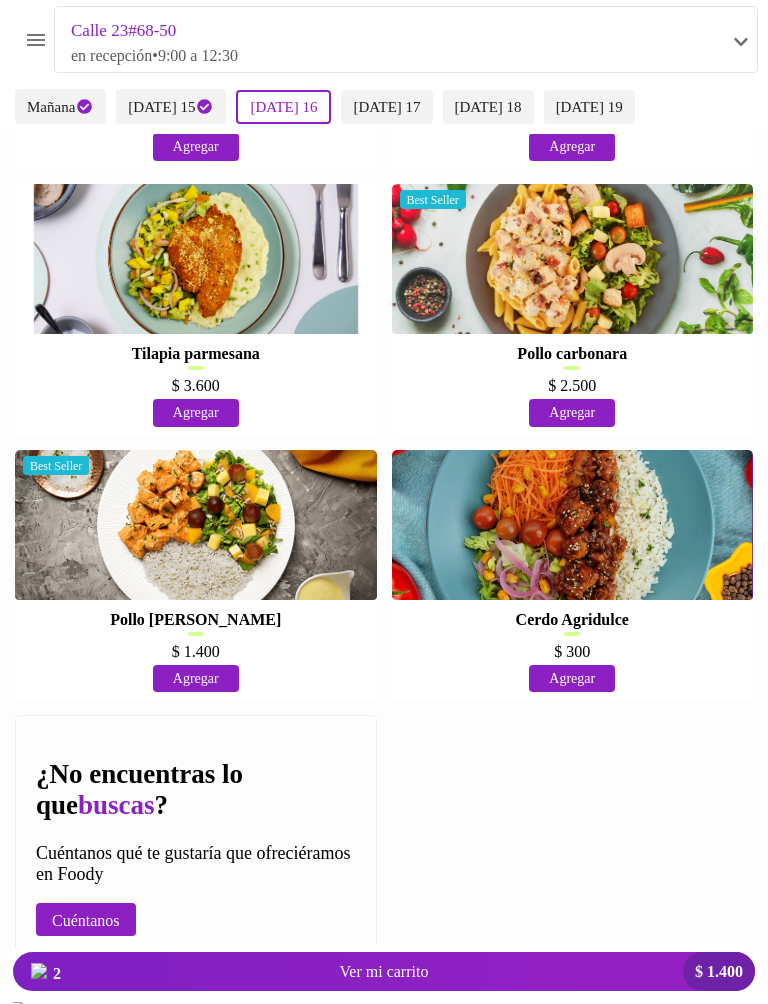 click on "2 Ver mi carrito $ 1.400" at bounding box center (384, 971) 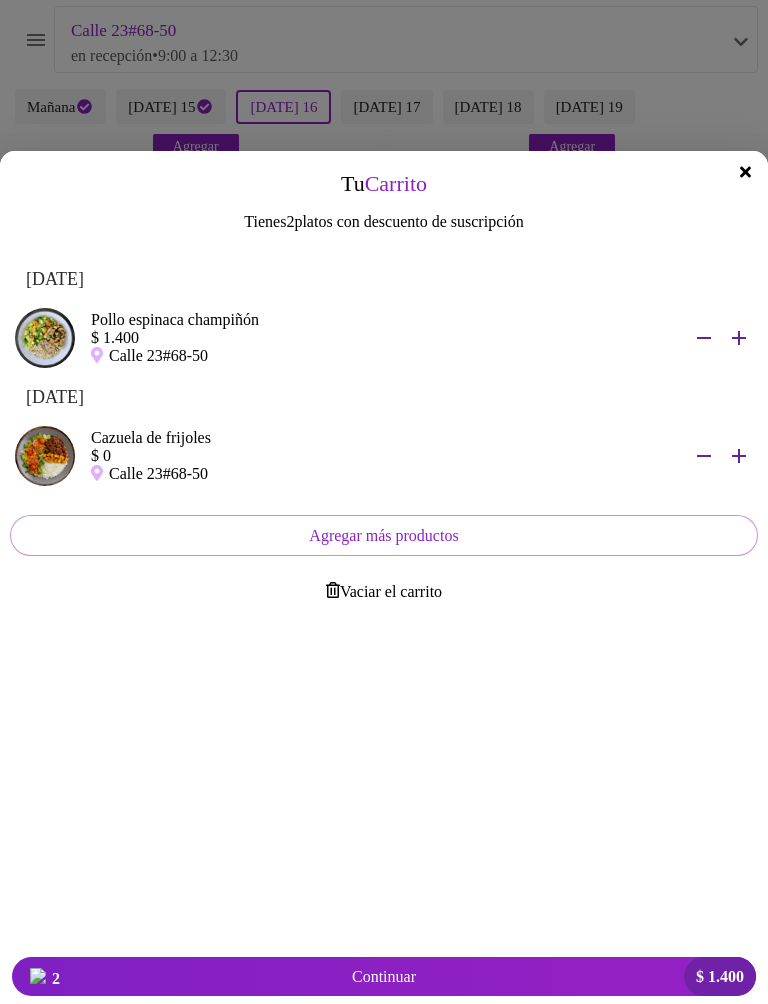 click on "2 Continuar $ 1.400" at bounding box center (384, 976) 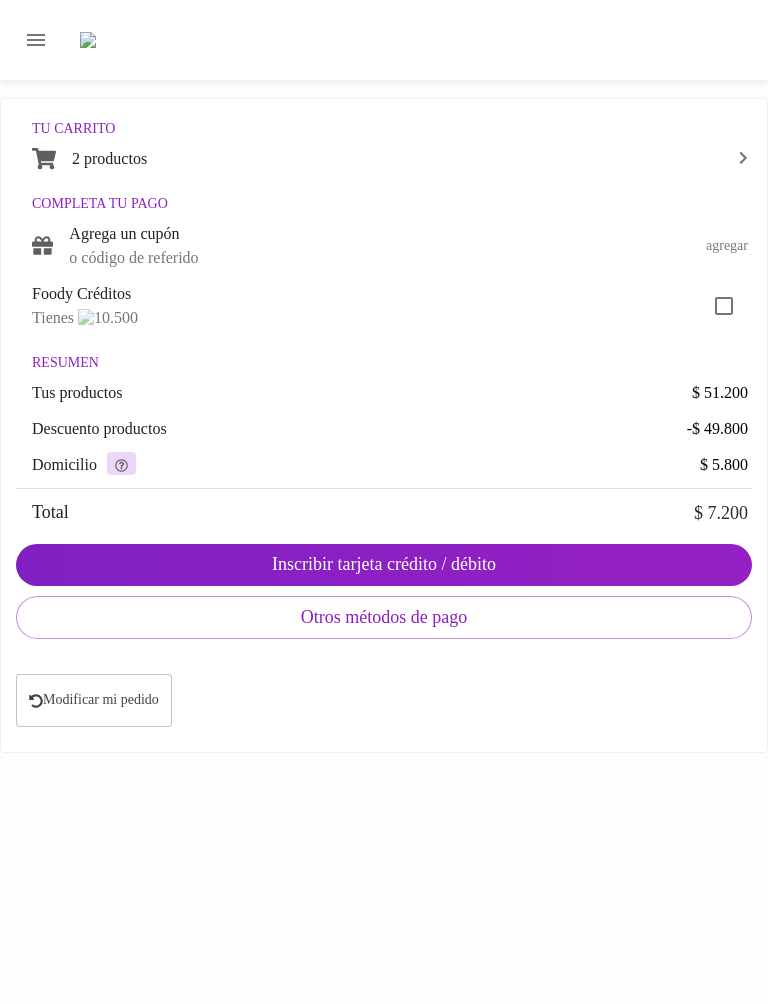 scroll, scrollTop: 0, scrollLeft: 0, axis: both 